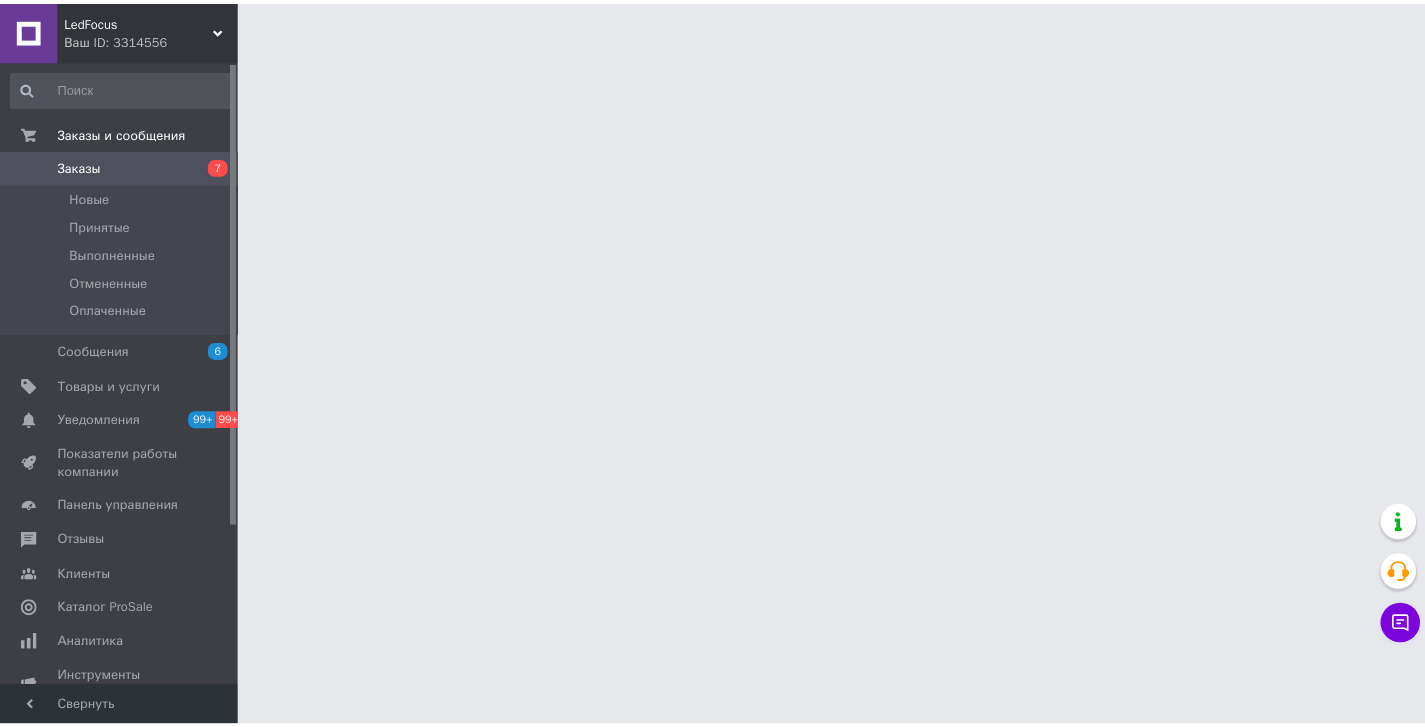 scroll, scrollTop: 0, scrollLeft: 0, axis: both 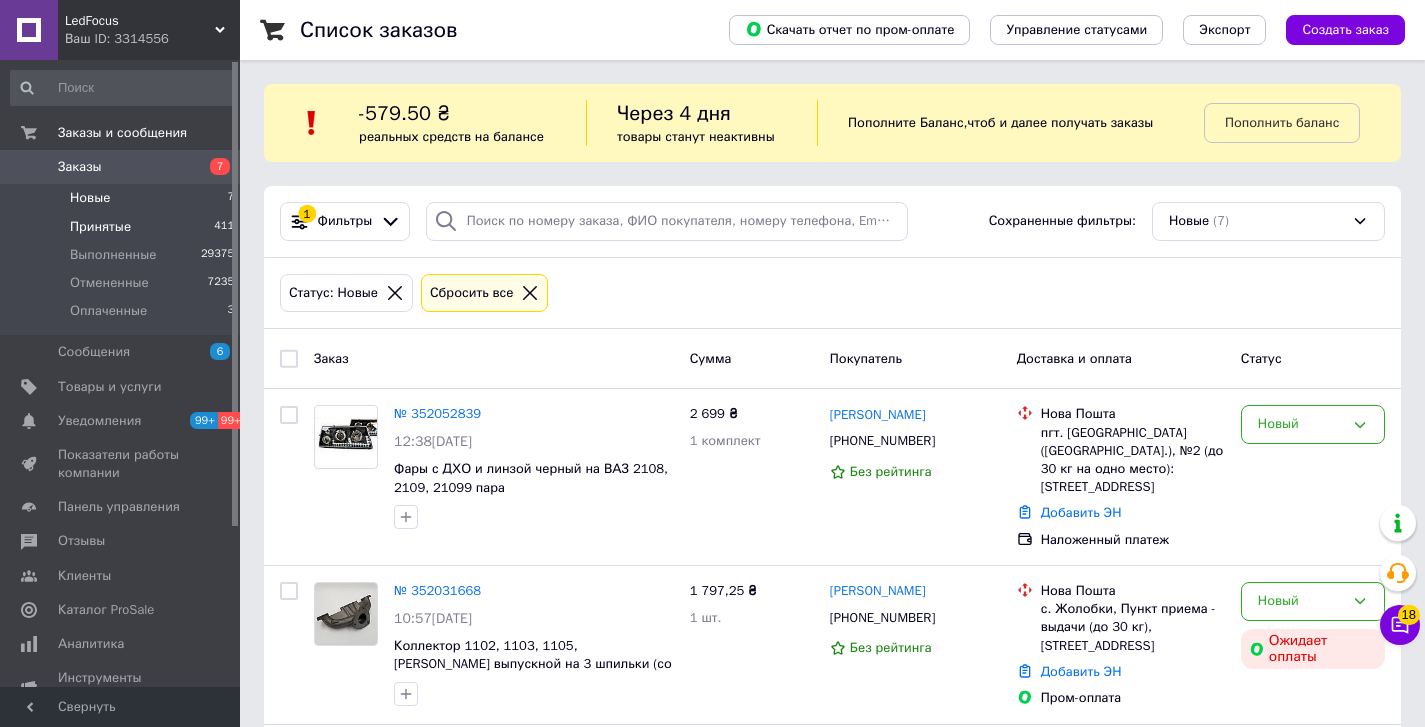 click on "Принятые" at bounding box center (100, 227) 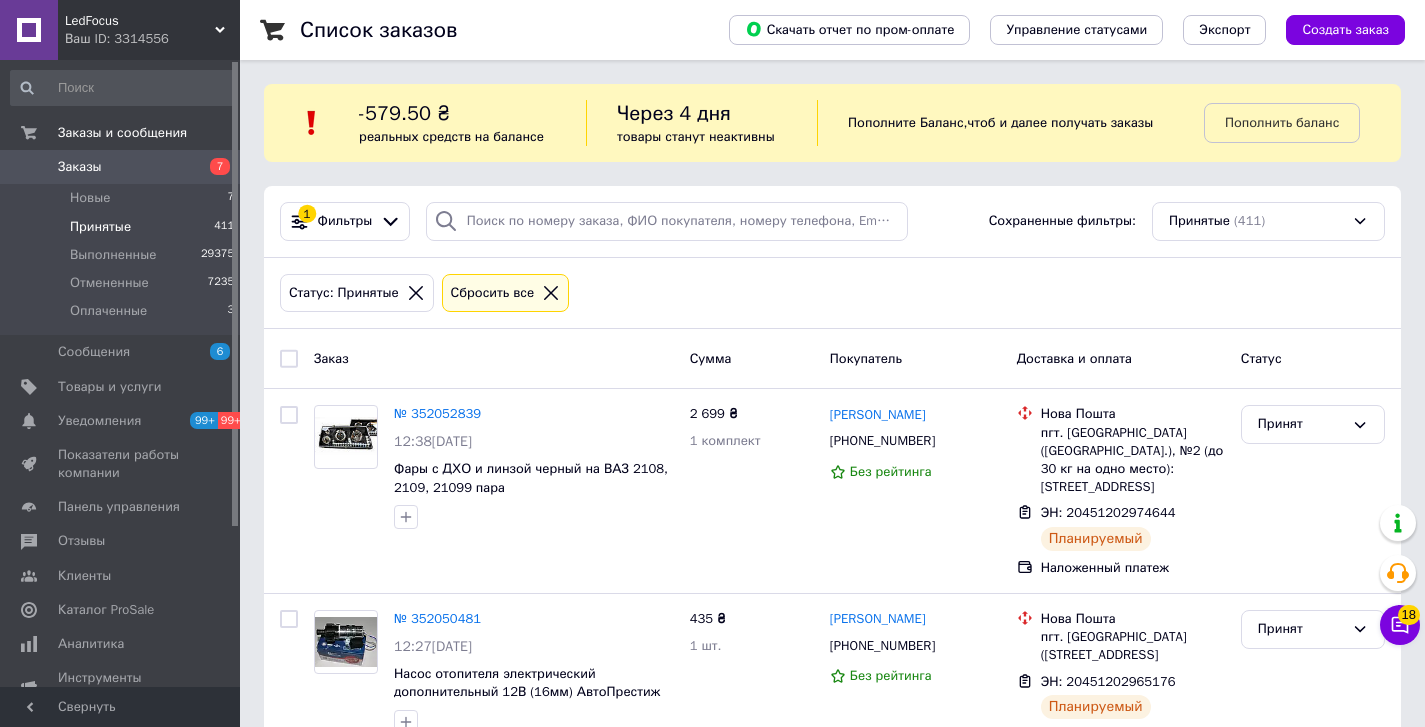 click on "Принятые 411" at bounding box center (123, 227) 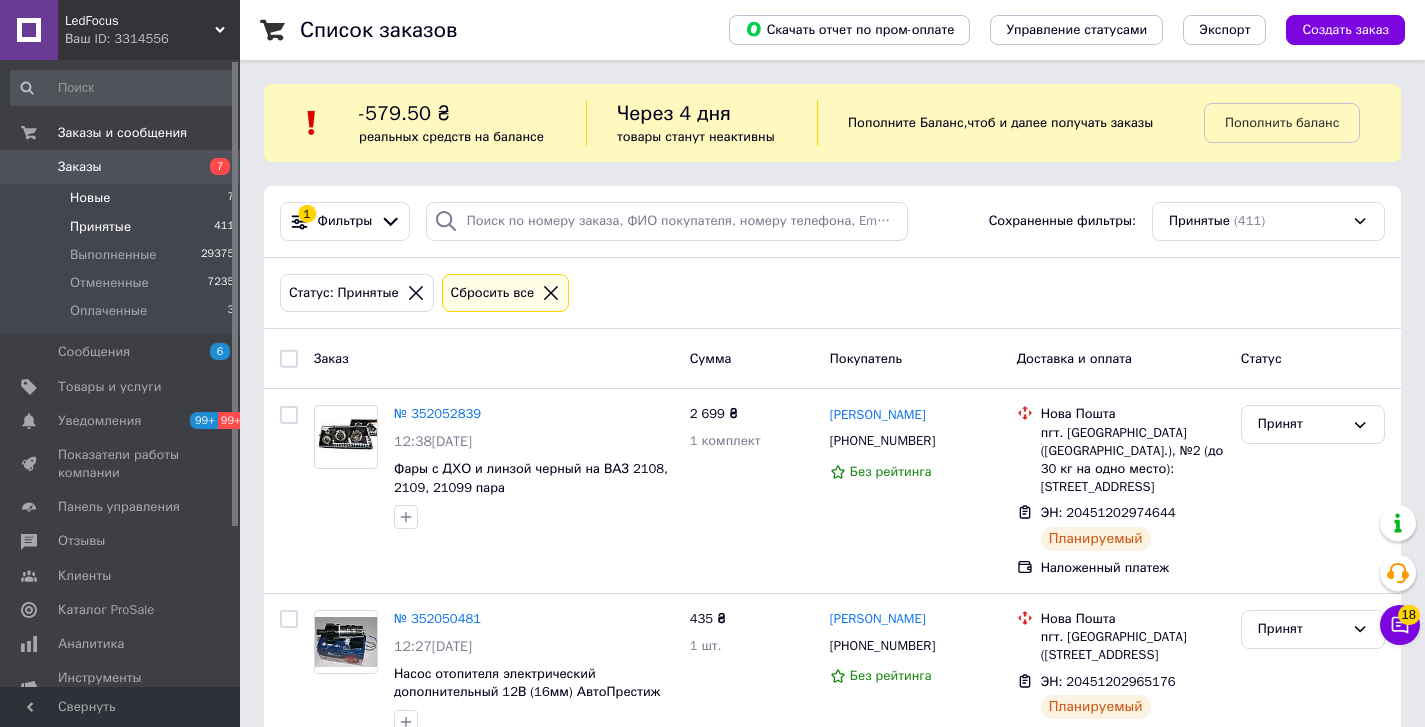 click on "Новые 7" at bounding box center (123, 198) 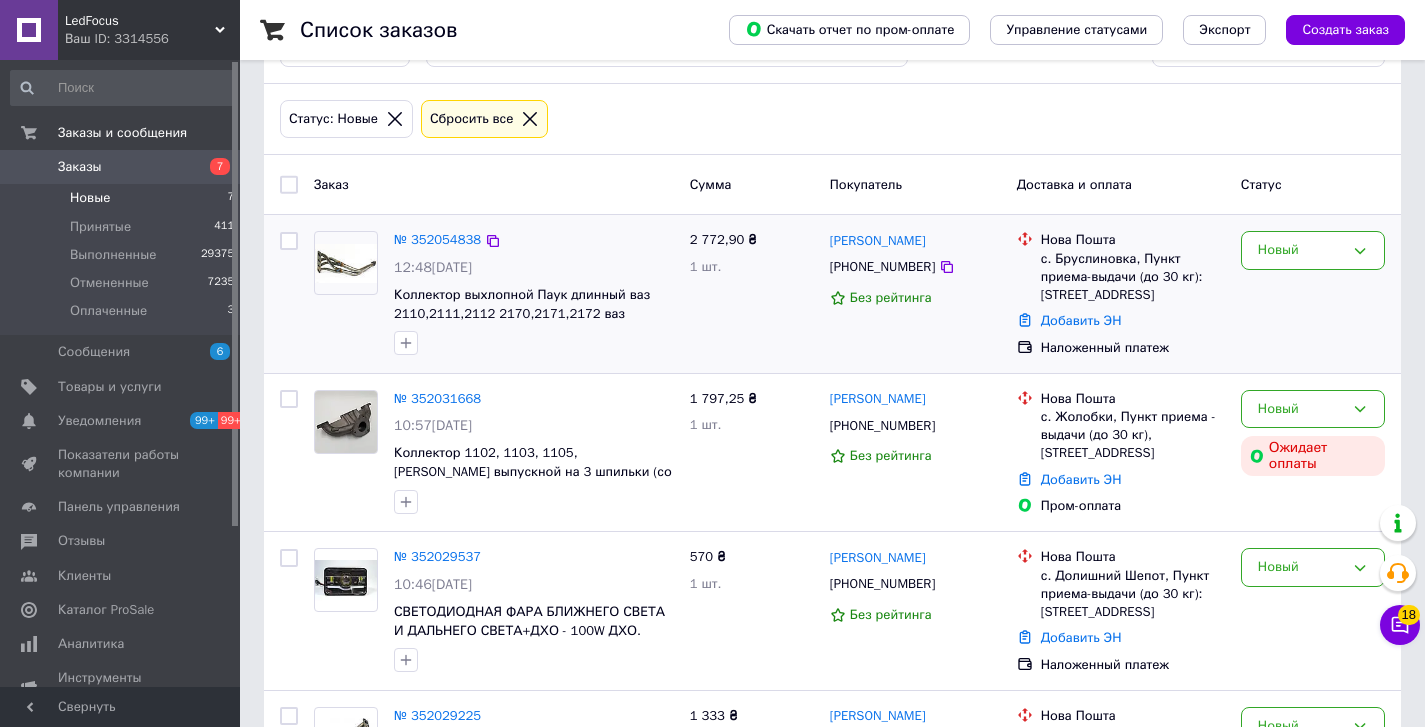 scroll, scrollTop: 190, scrollLeft: 0, axis: vertical 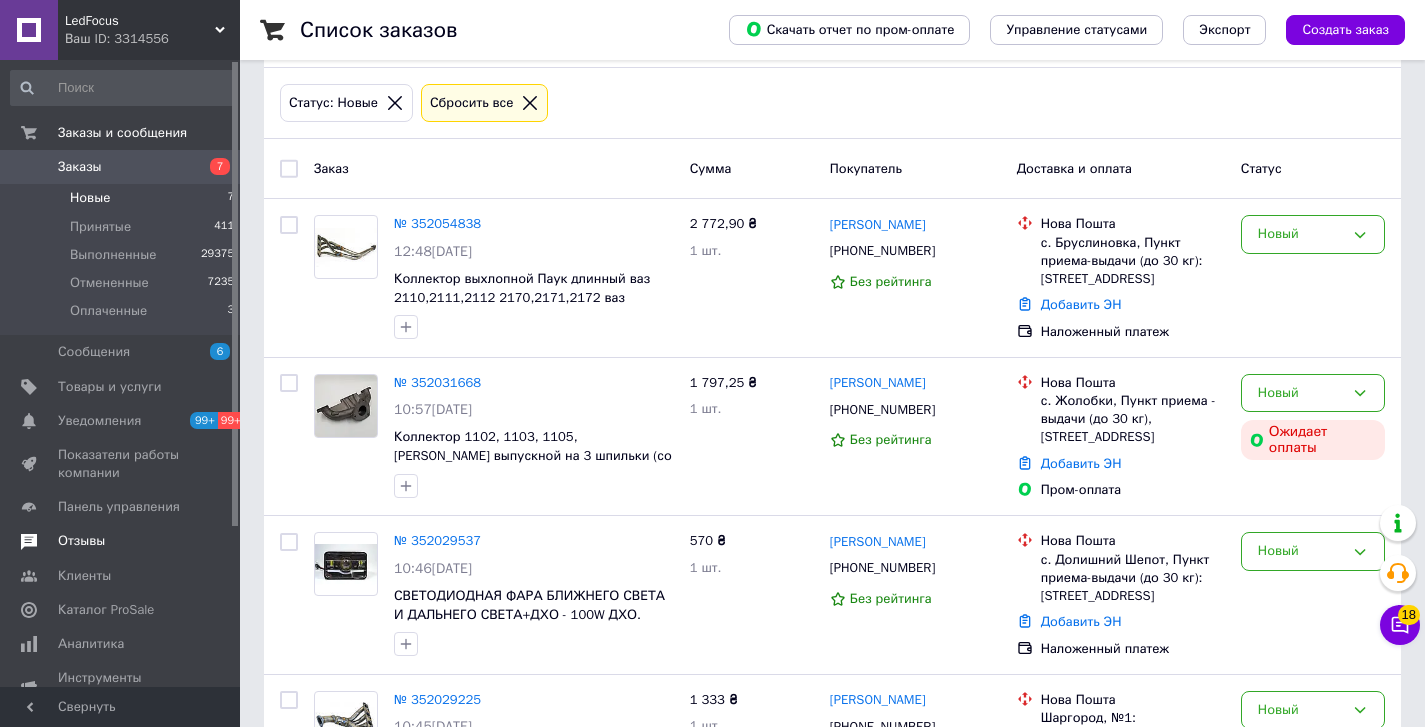 click on "Отзывы" at bounding box center (121, 541) 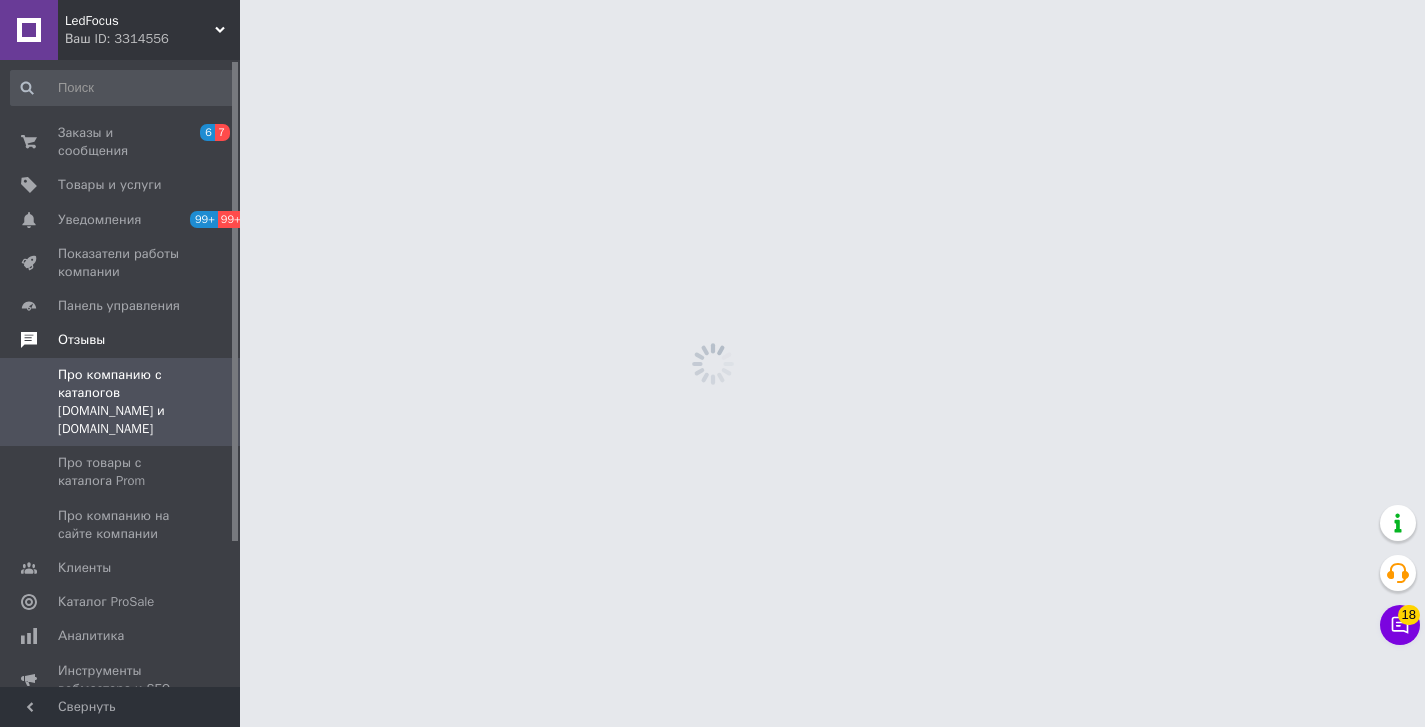 scroll, scrollTop: 0, scrollLeft: 0, axis: both 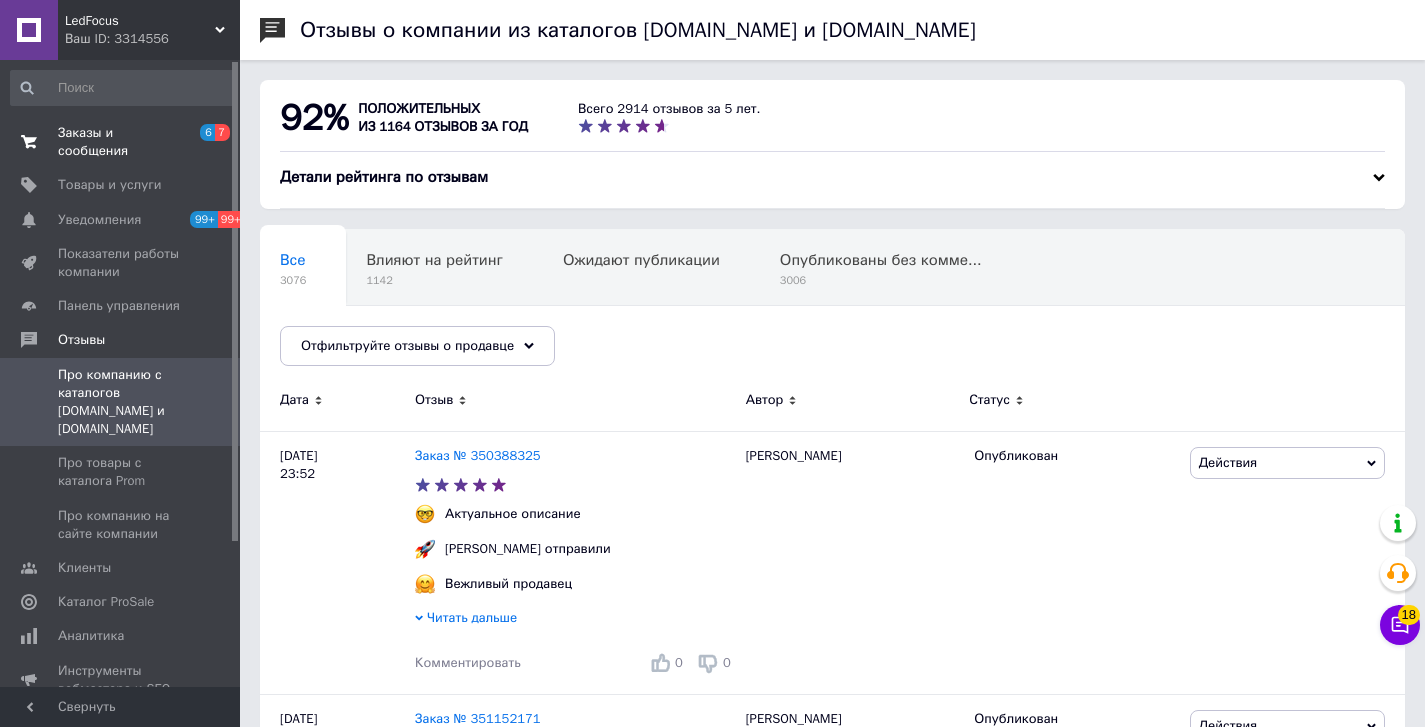 click on "Заказы и сообщения 6 7" at bounding box center [123, 142] 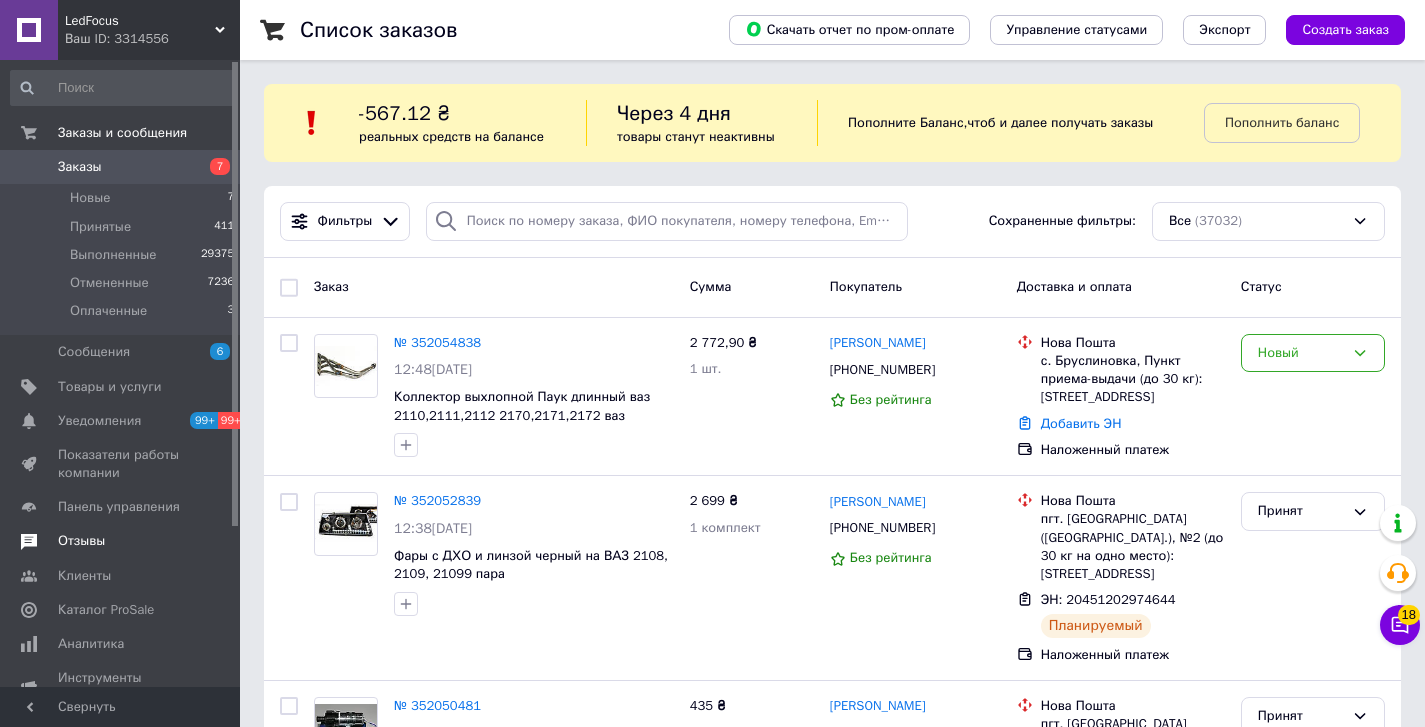 click on "Отзывы" at bounding box center [81, 541] 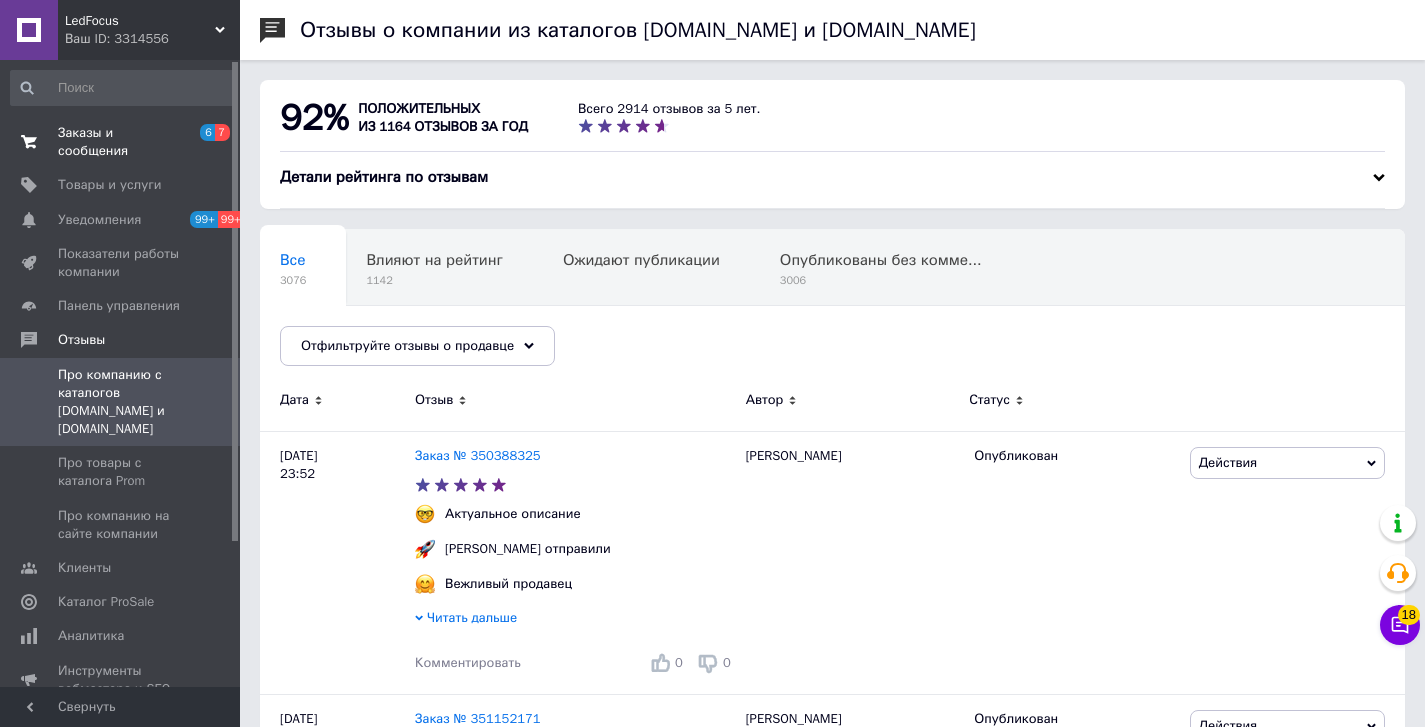 click on "Заказы и сообщения" at bounding box center [121, 142] 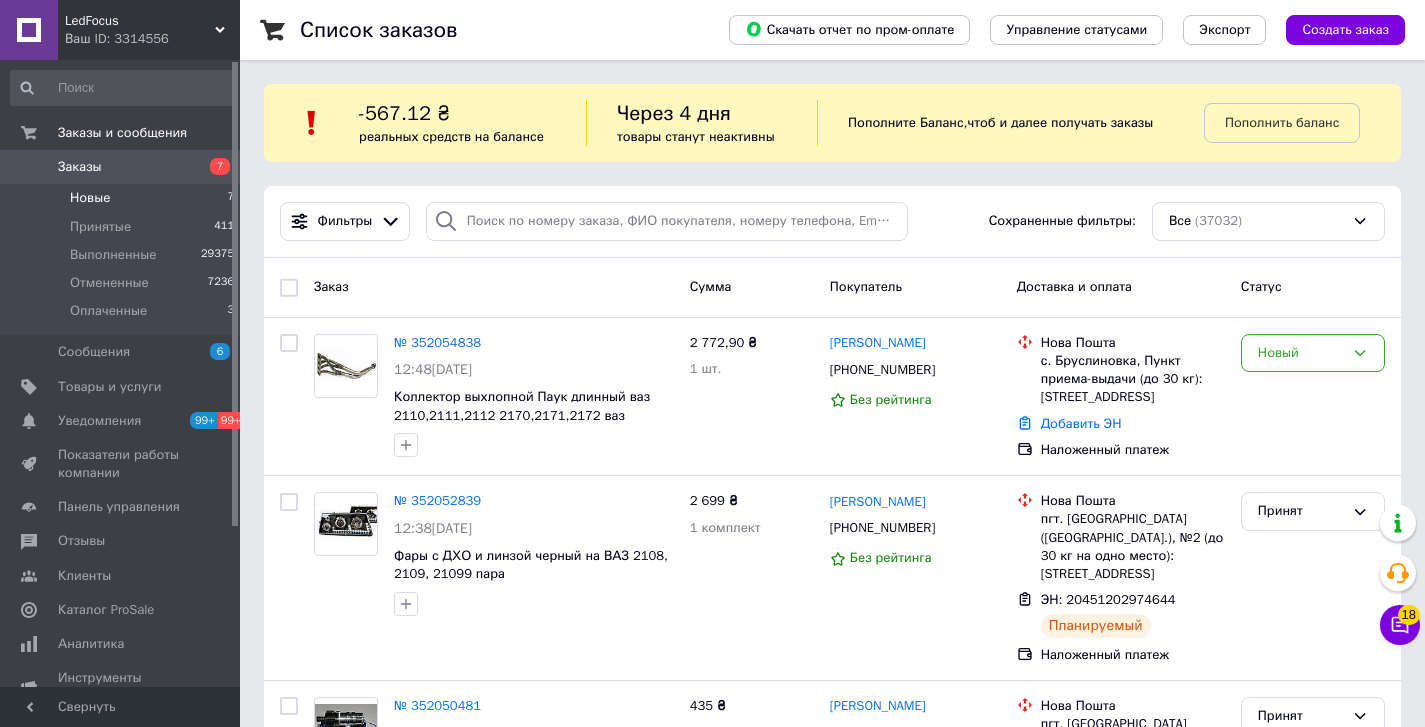 click on "Новые" at bounding box center (90, 198) 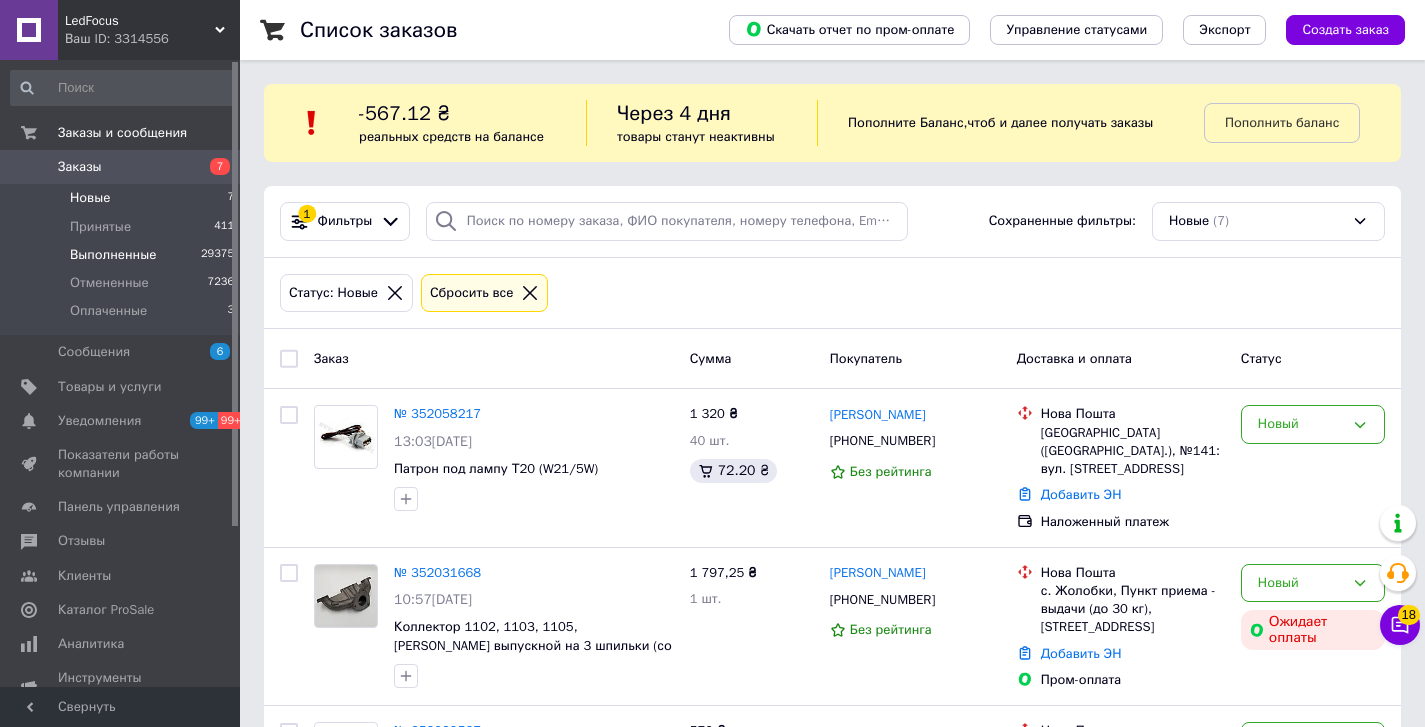 click on "Выполненные" at bounding box center [113, 255] 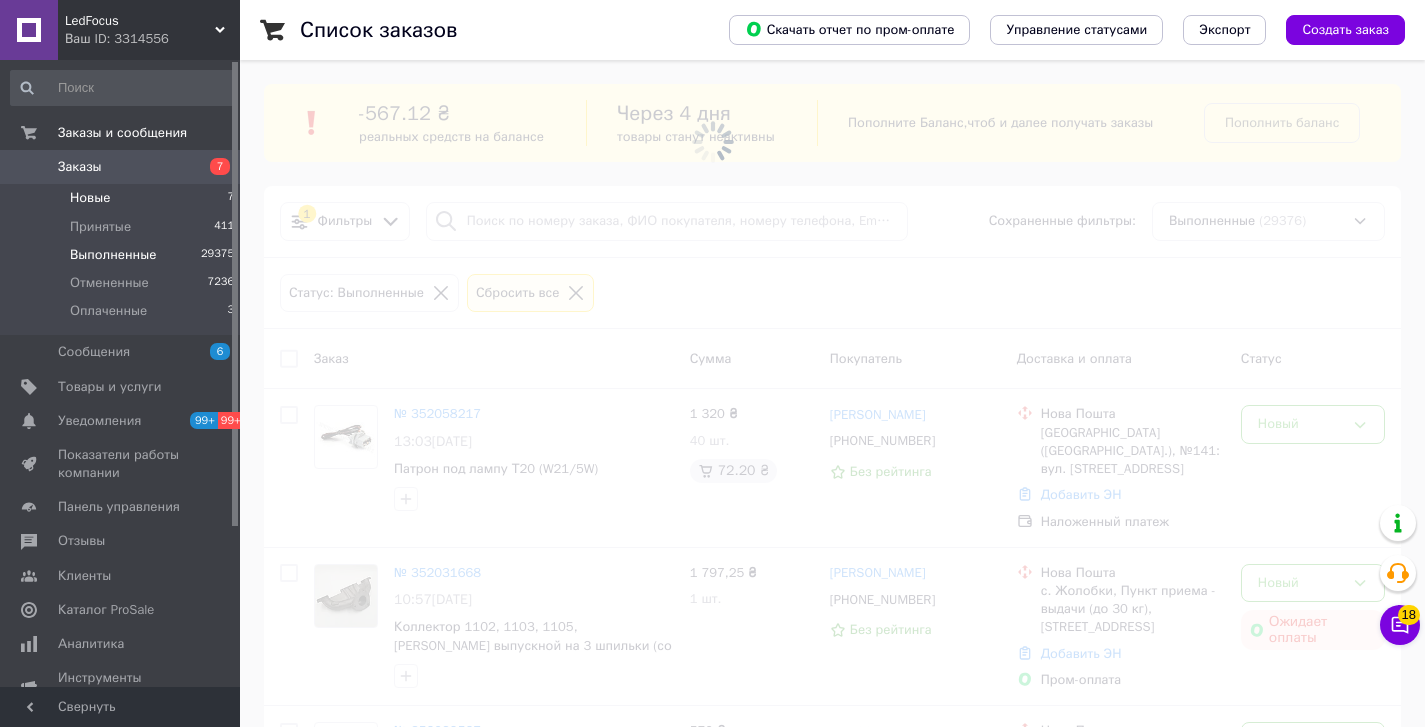 click on "Новые" at bounding box center (90, 198) 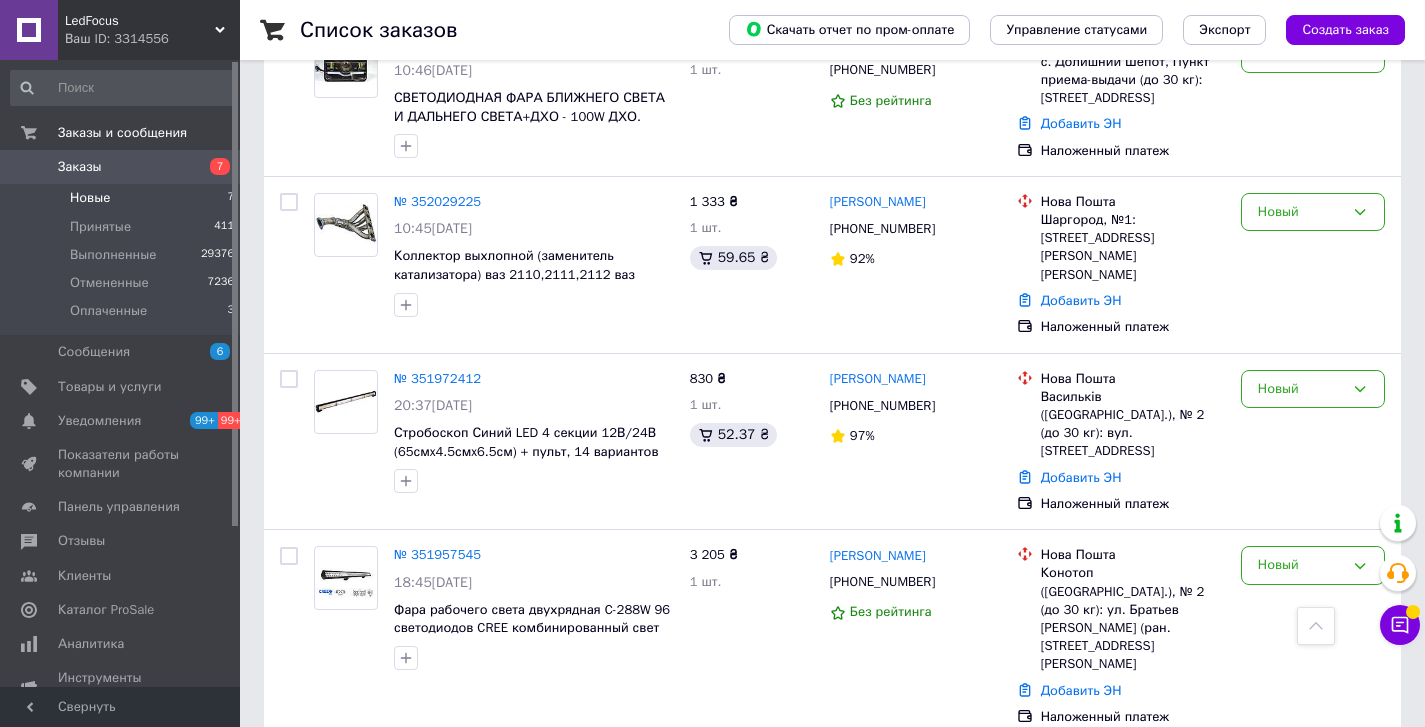 scroll, scrollTop: 808, scrollLeft: 0, axis: vertical 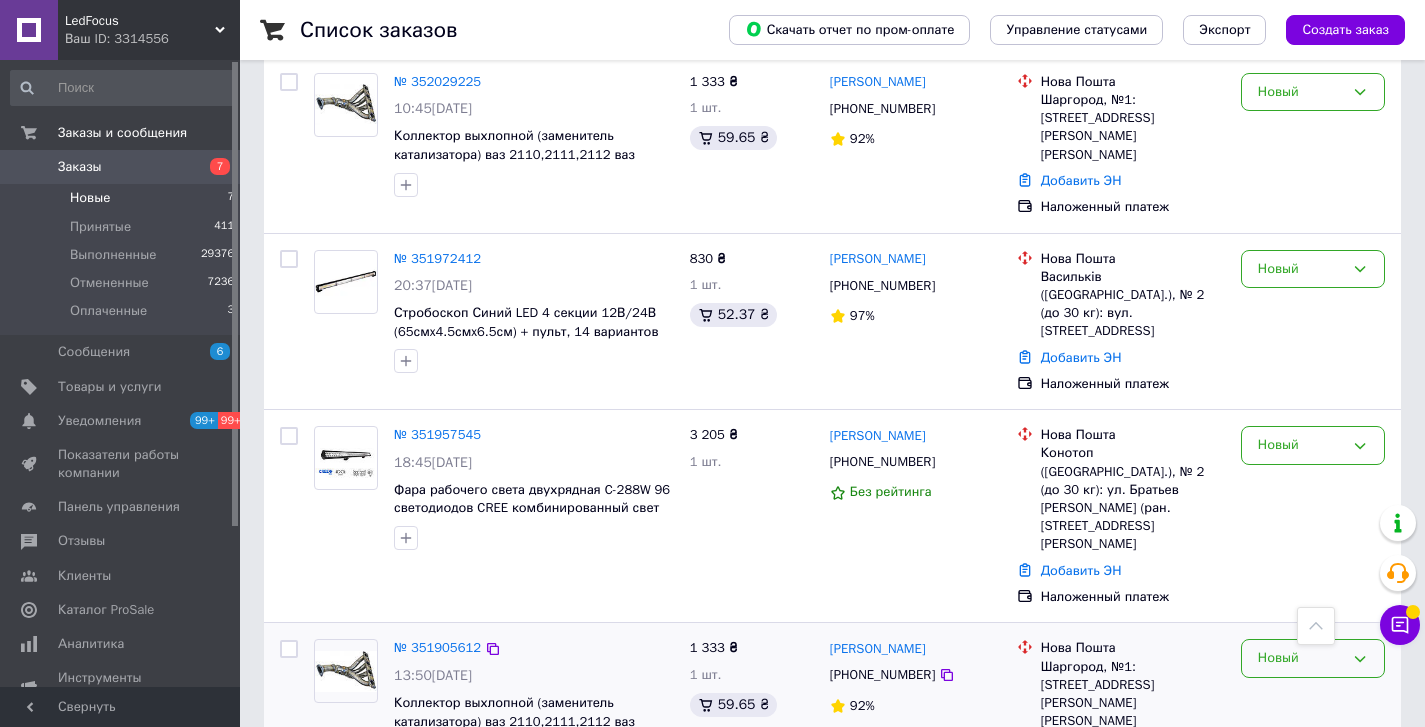 click on "Новый" at bounding box center (1313, 658) 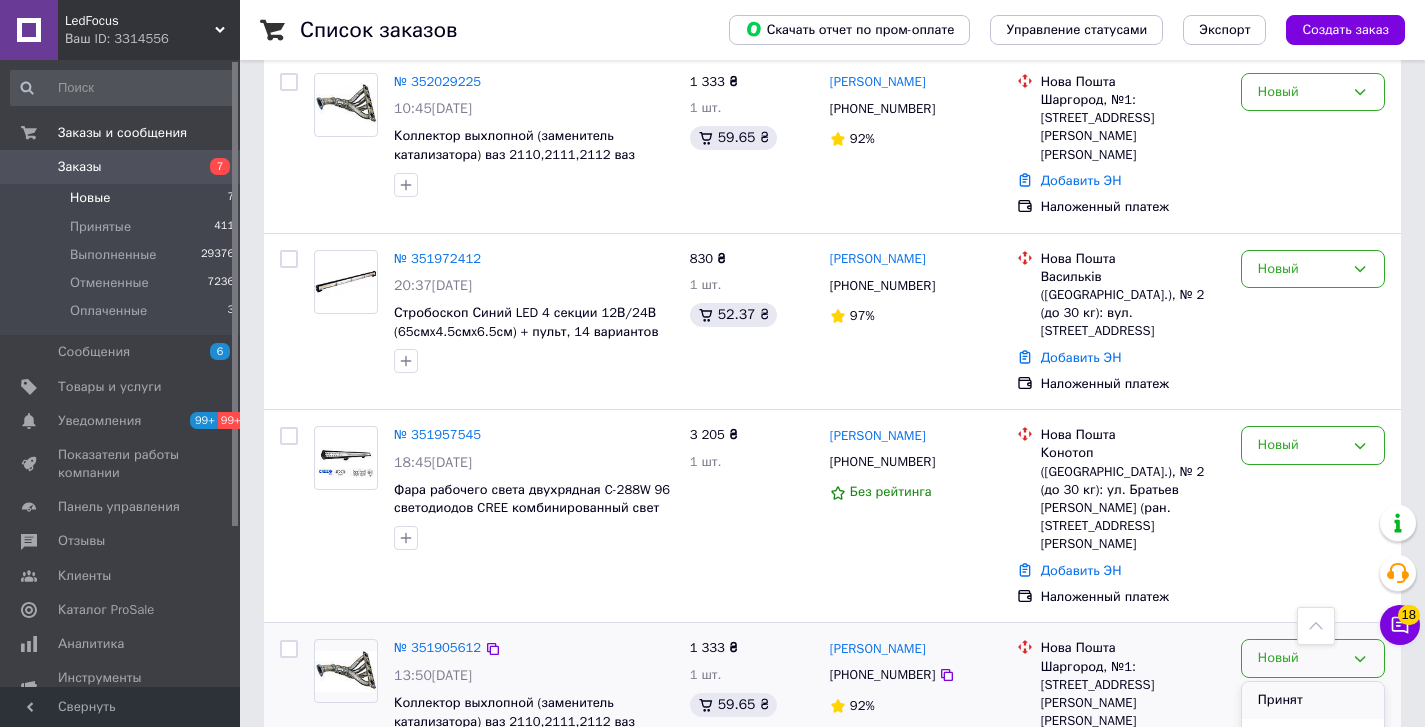 click on "Принят" at bounding box center [1313, 700] 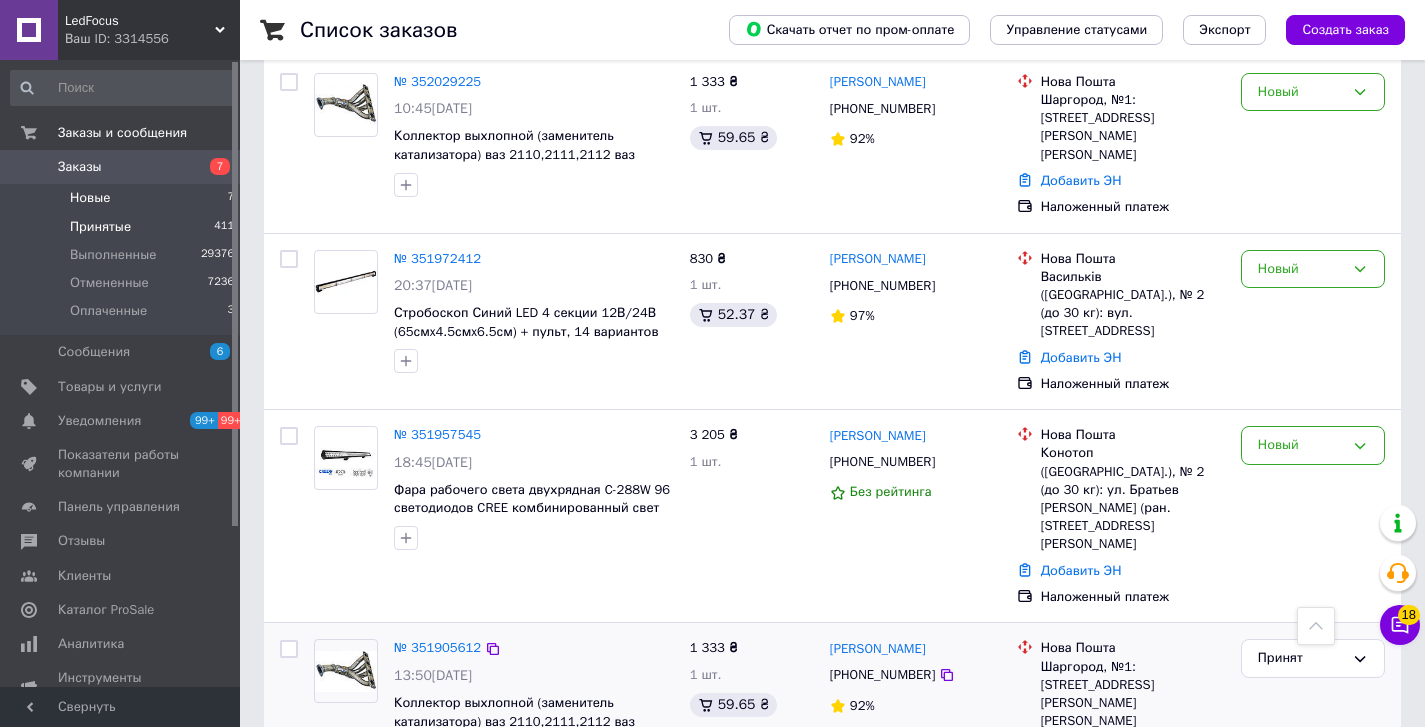 click on "Принятые" at bounding box center (100, 227) 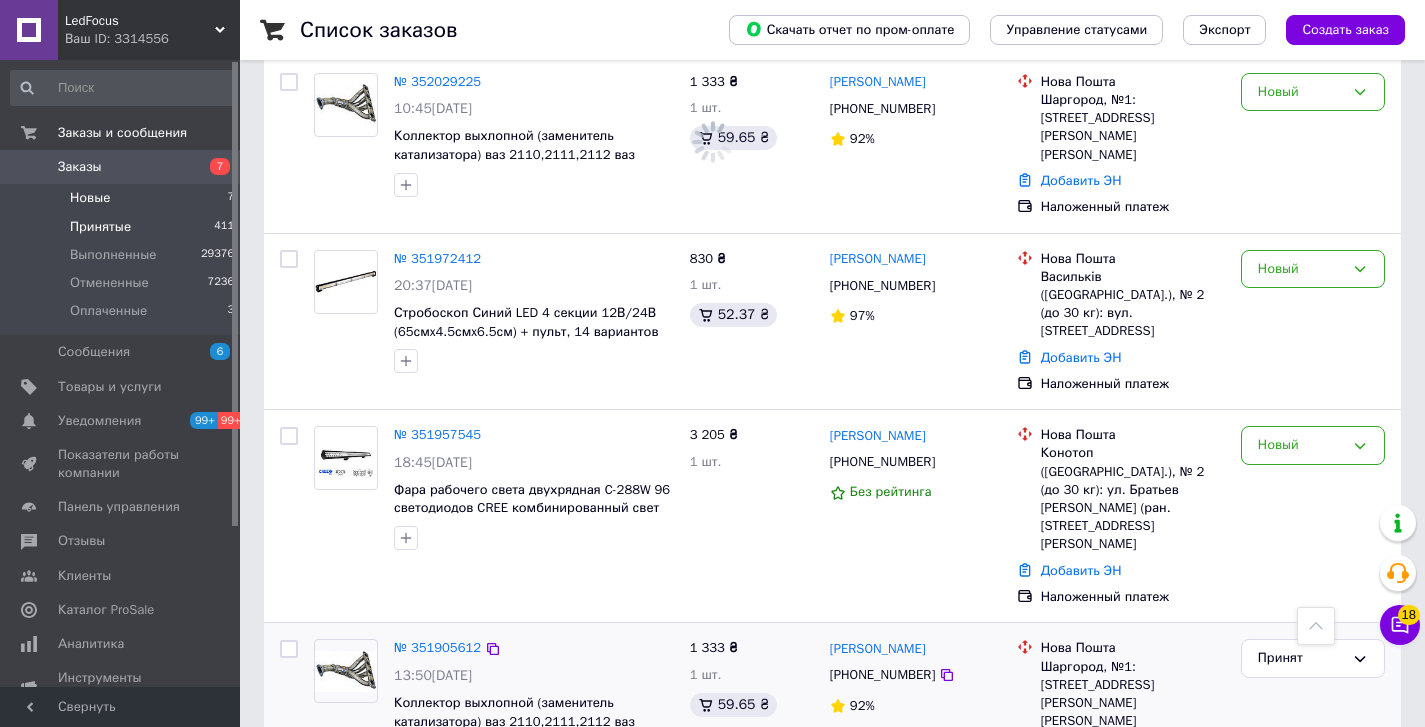 click on "Новые 7" at bounding box center (123, 198) 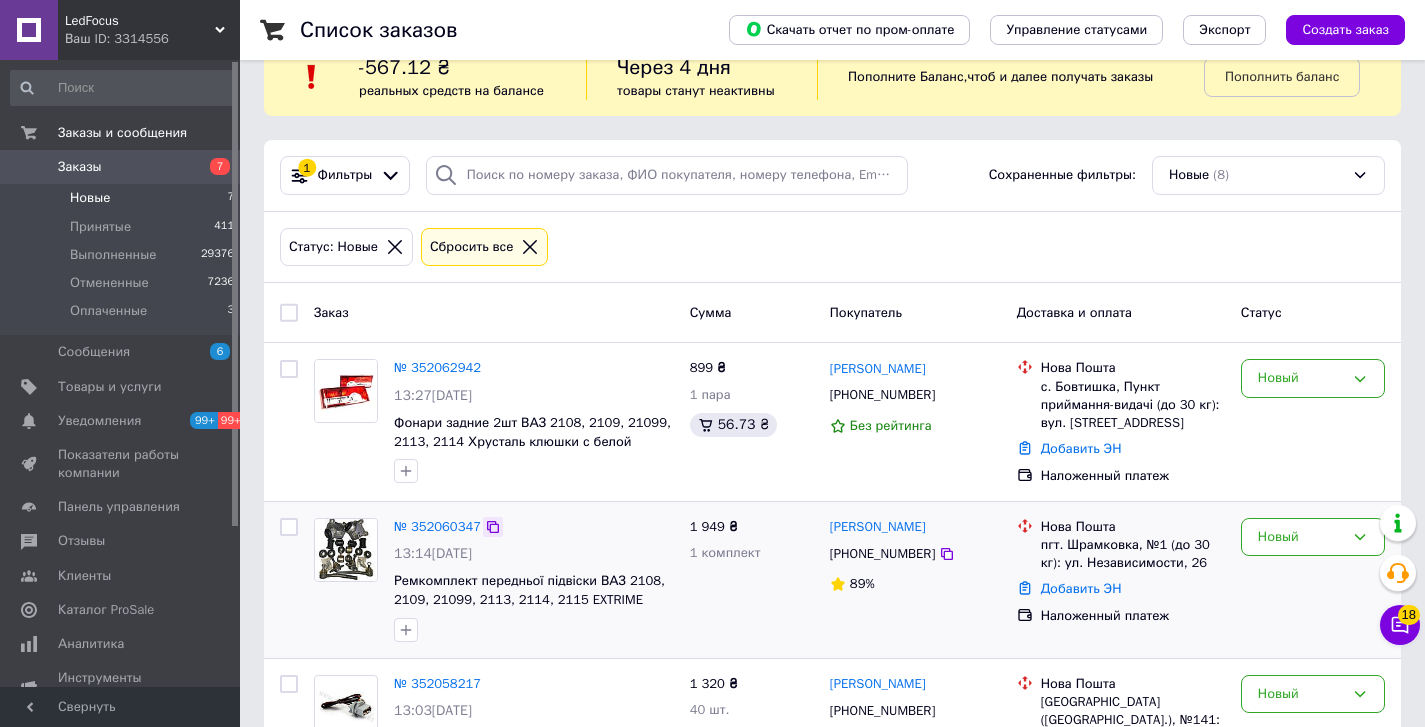 scroll, scrollTop: 49, scrollLeft: 0, axis: vertical 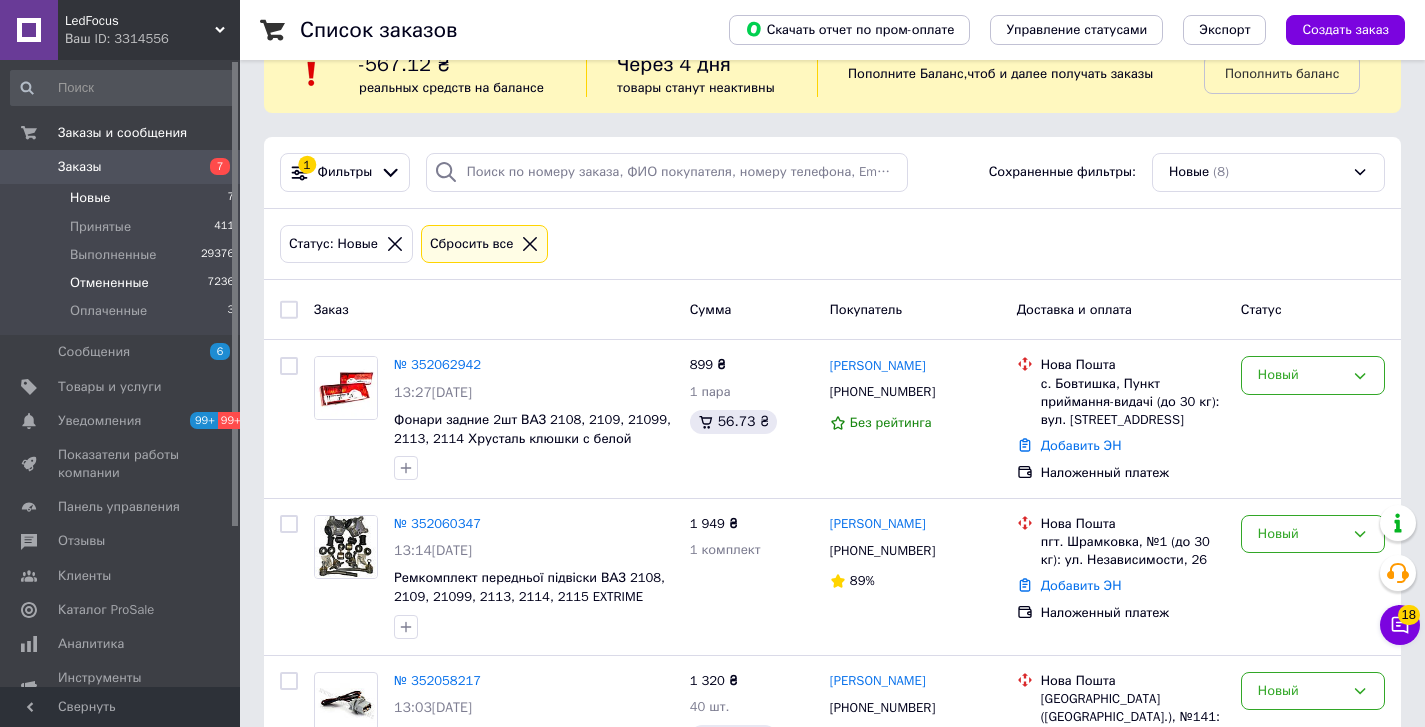 click on "Отмененные 7236" at bounding box center (123, 283) 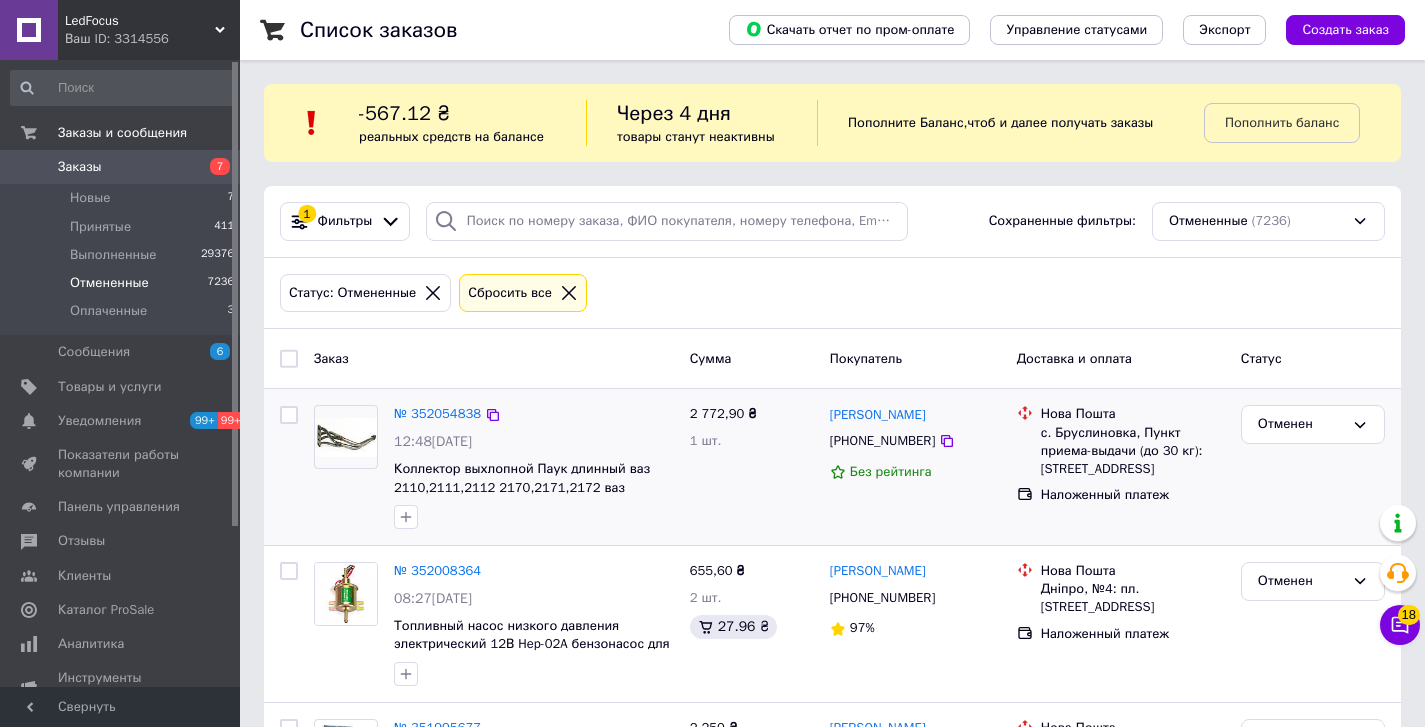 scroll, scrollTop: 205, scrollLeft: 0, axis: vertical 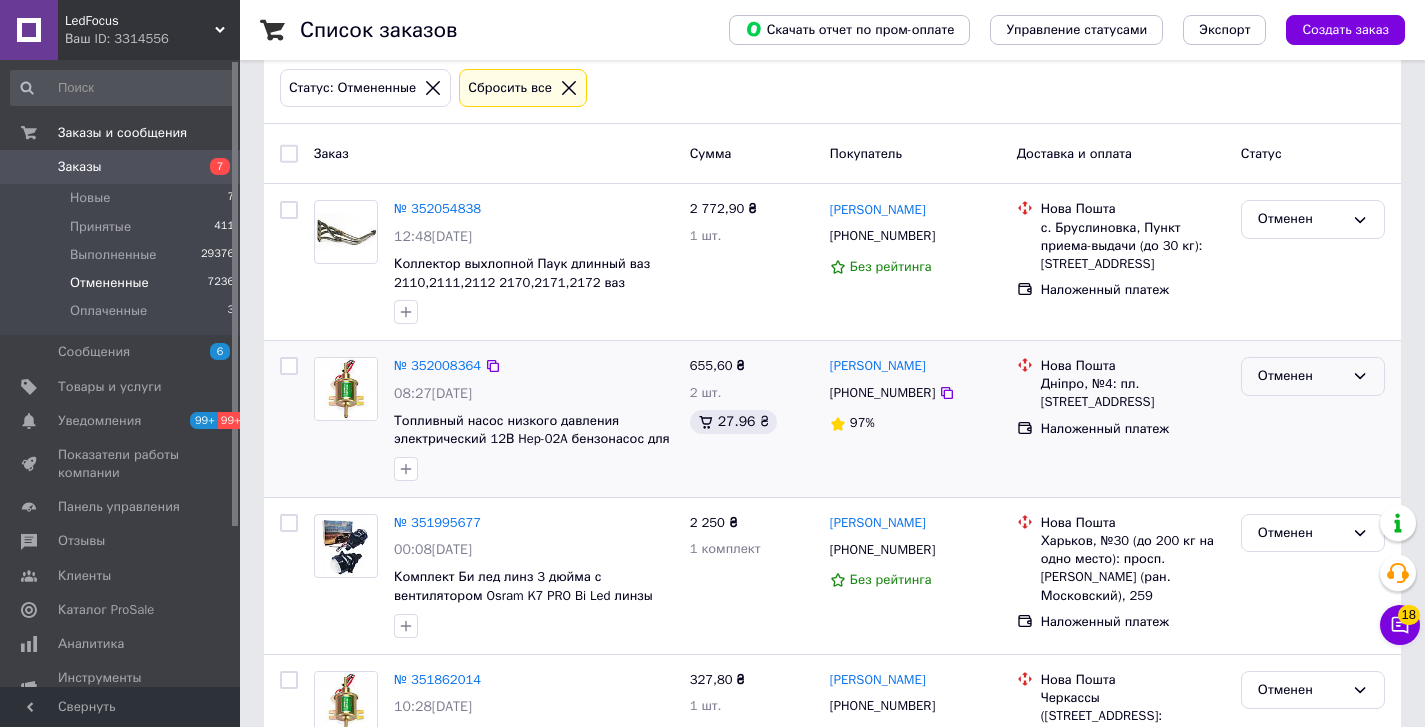 click on "Отменен" at bounding box center (1301, 376) 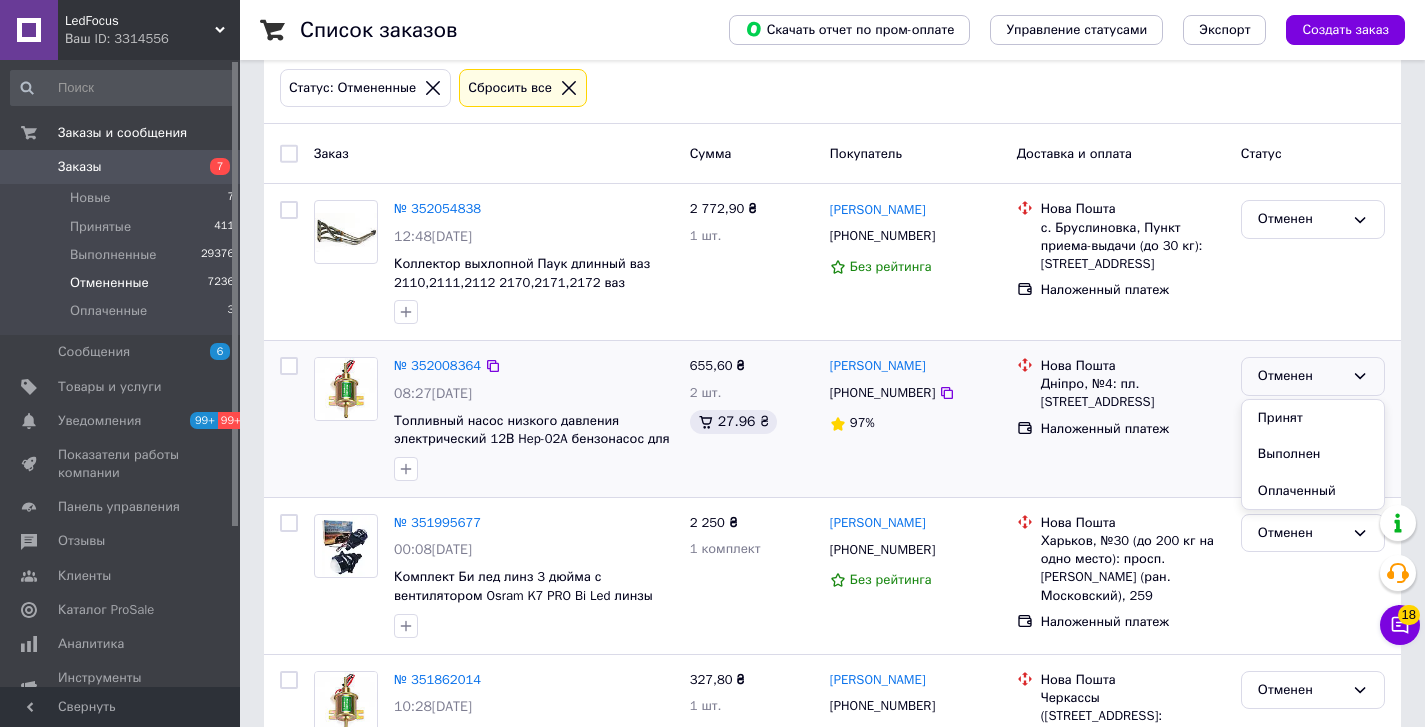 click on "Принят" at bounding box center [1313, 418] 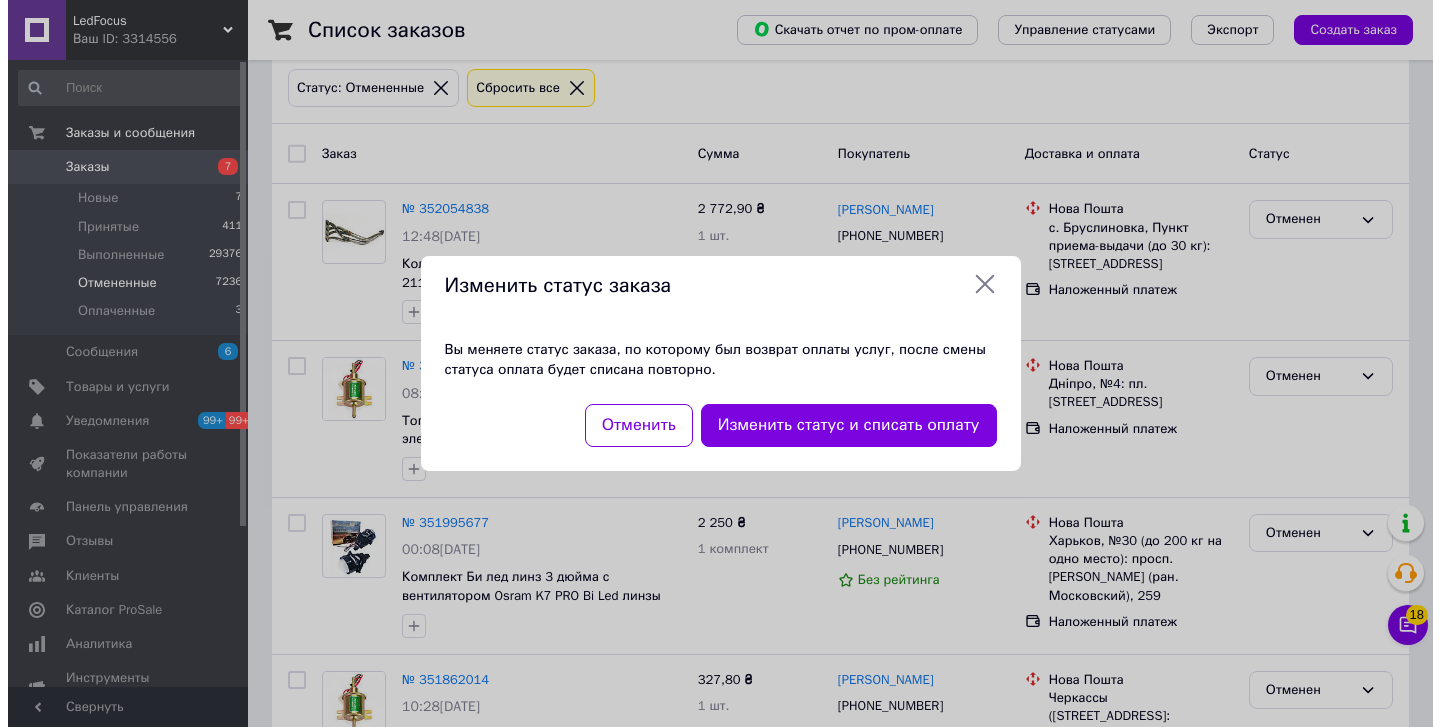 scroll, scrollTop: 186, scrollLeft: 0, axis: vertical 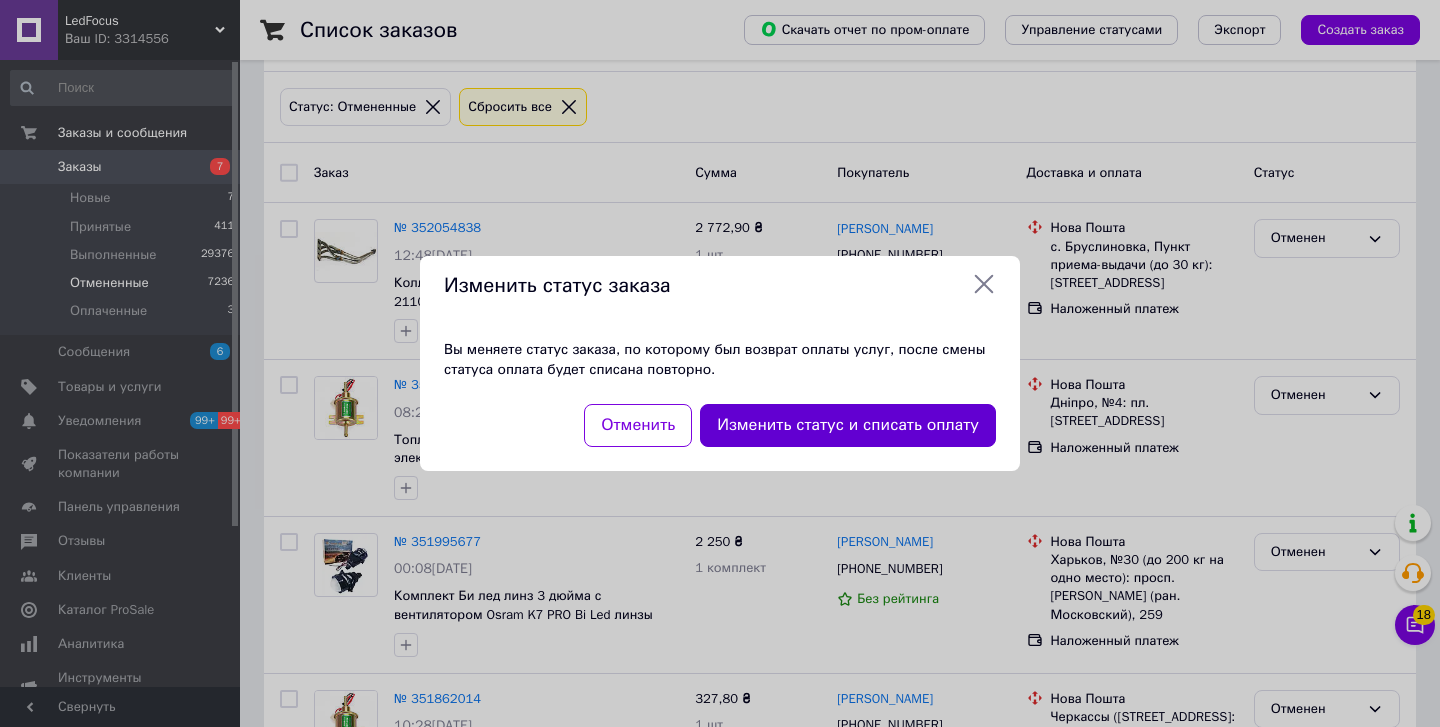 click on "Изменить статус и списать оплату" at bounding box center (848, 425) 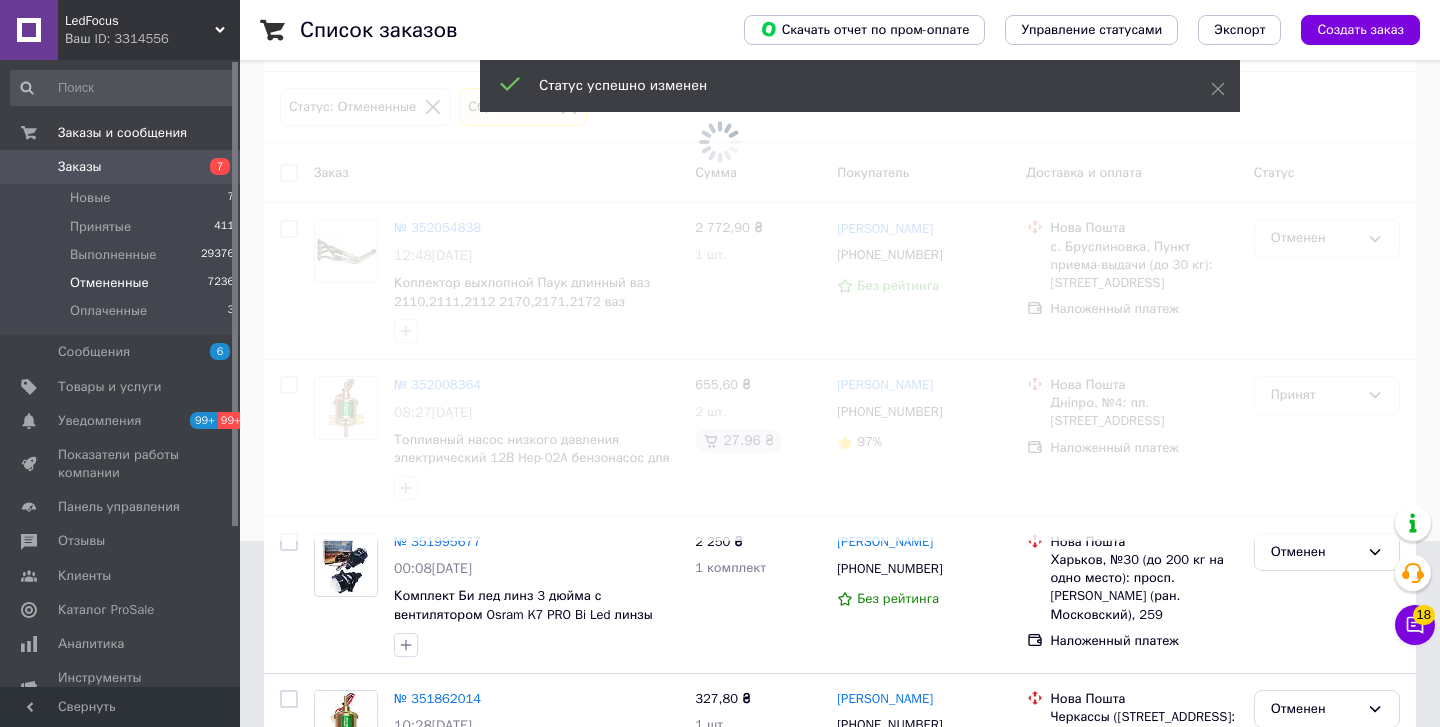 click at bounding box center (720, 177) 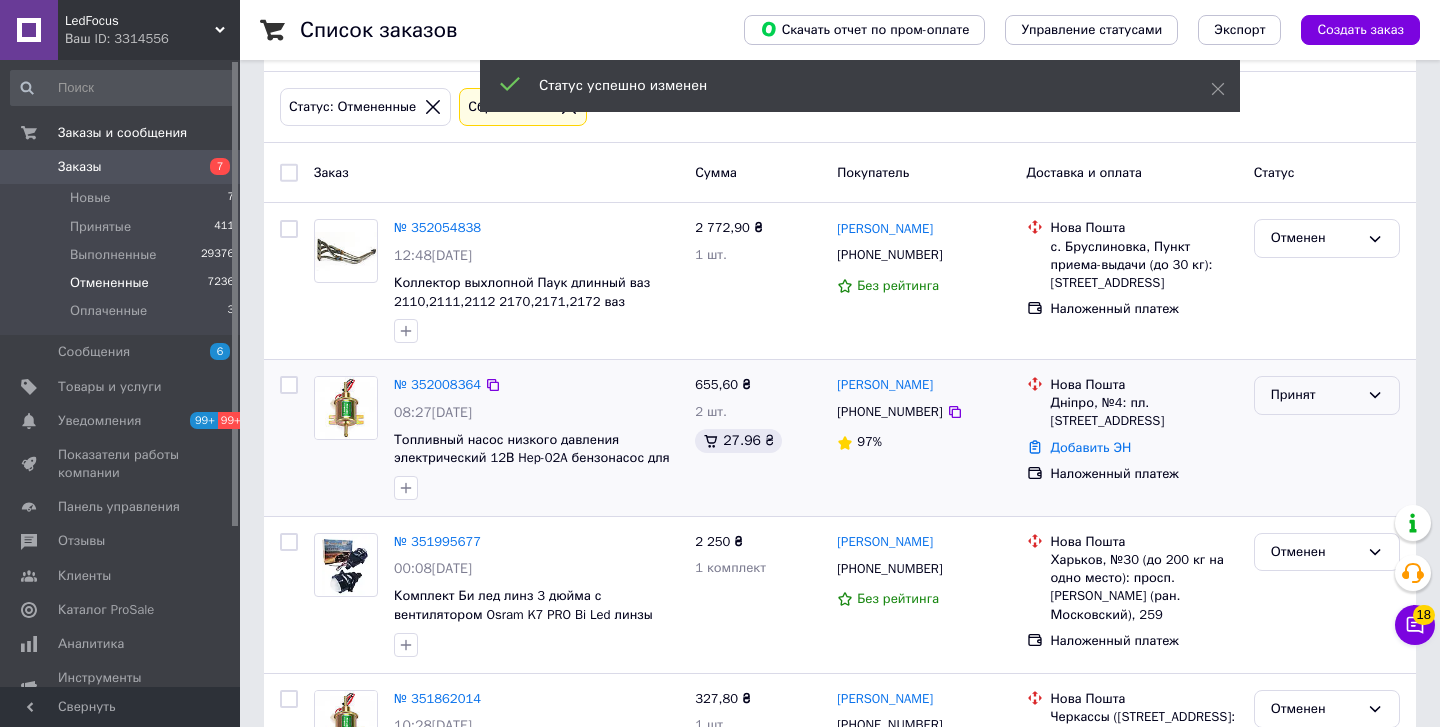 click on "Принят" at bounding box center (1315, 395) 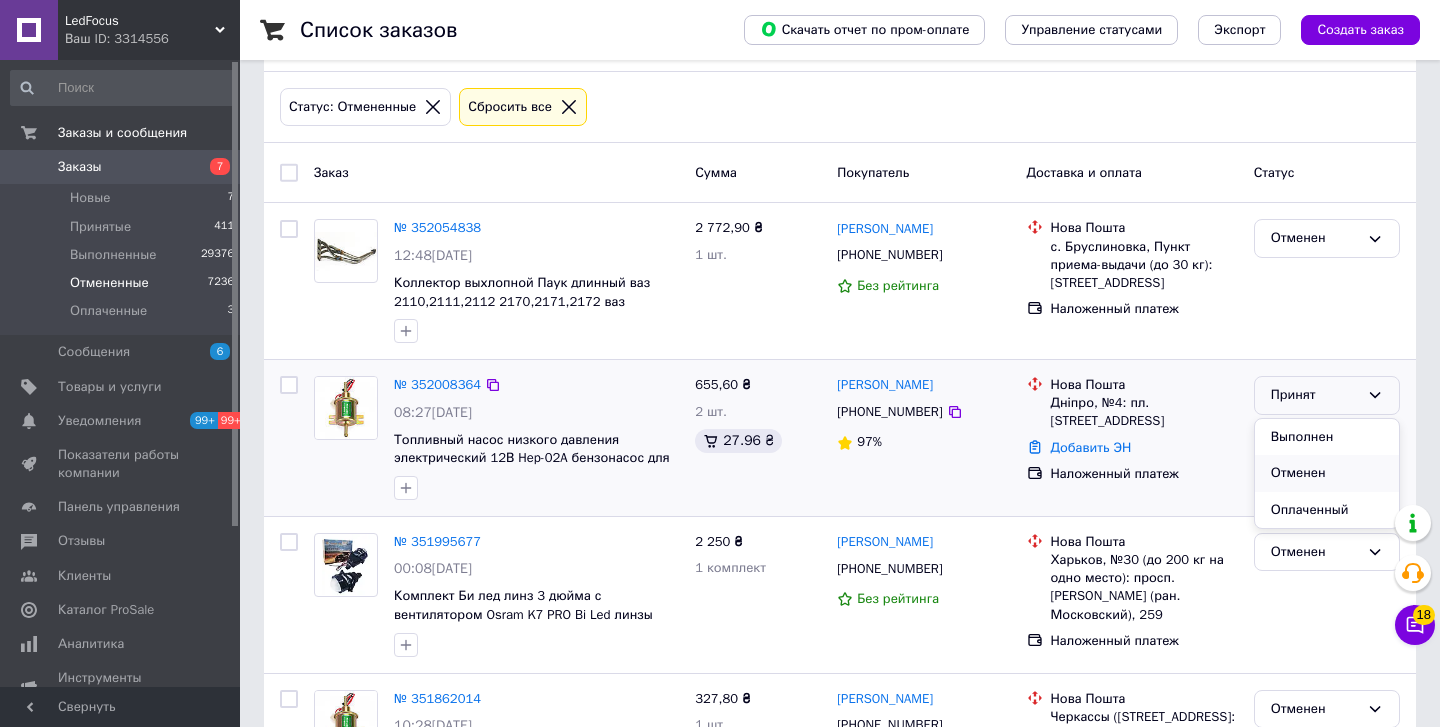 click on "Отменен" at bounding box center [1327, 473] 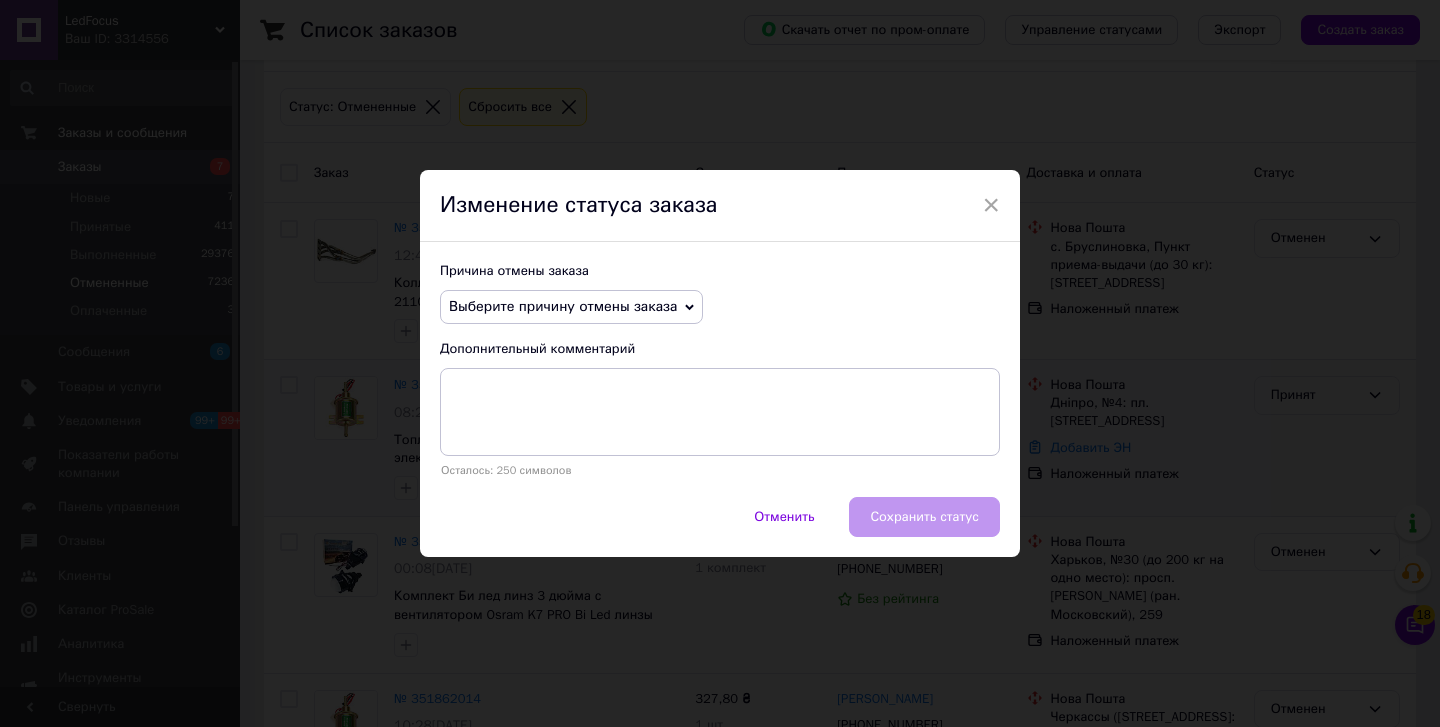 click on "Выберите причину отмены заказа" at bounding box center (571, 307) 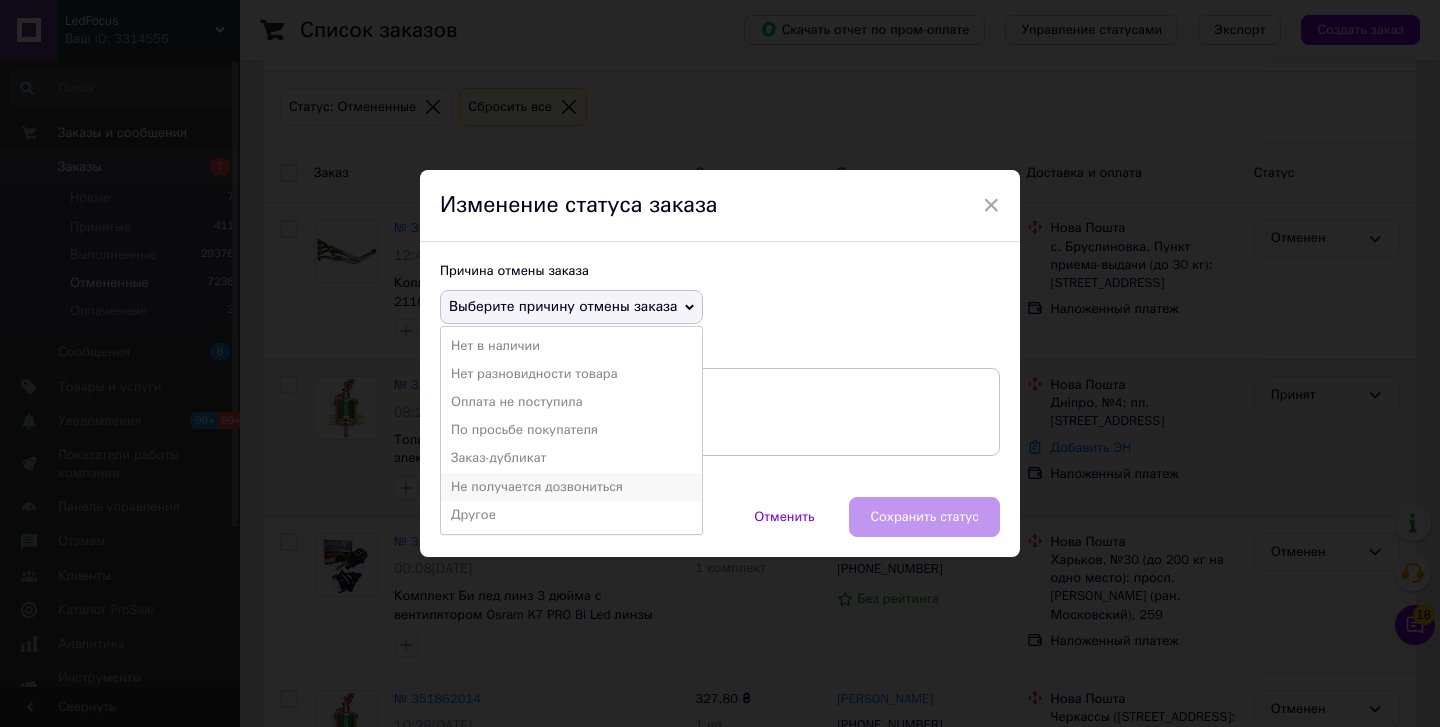 click on "Не получается дозвониться" at bounding box center (571, 487) 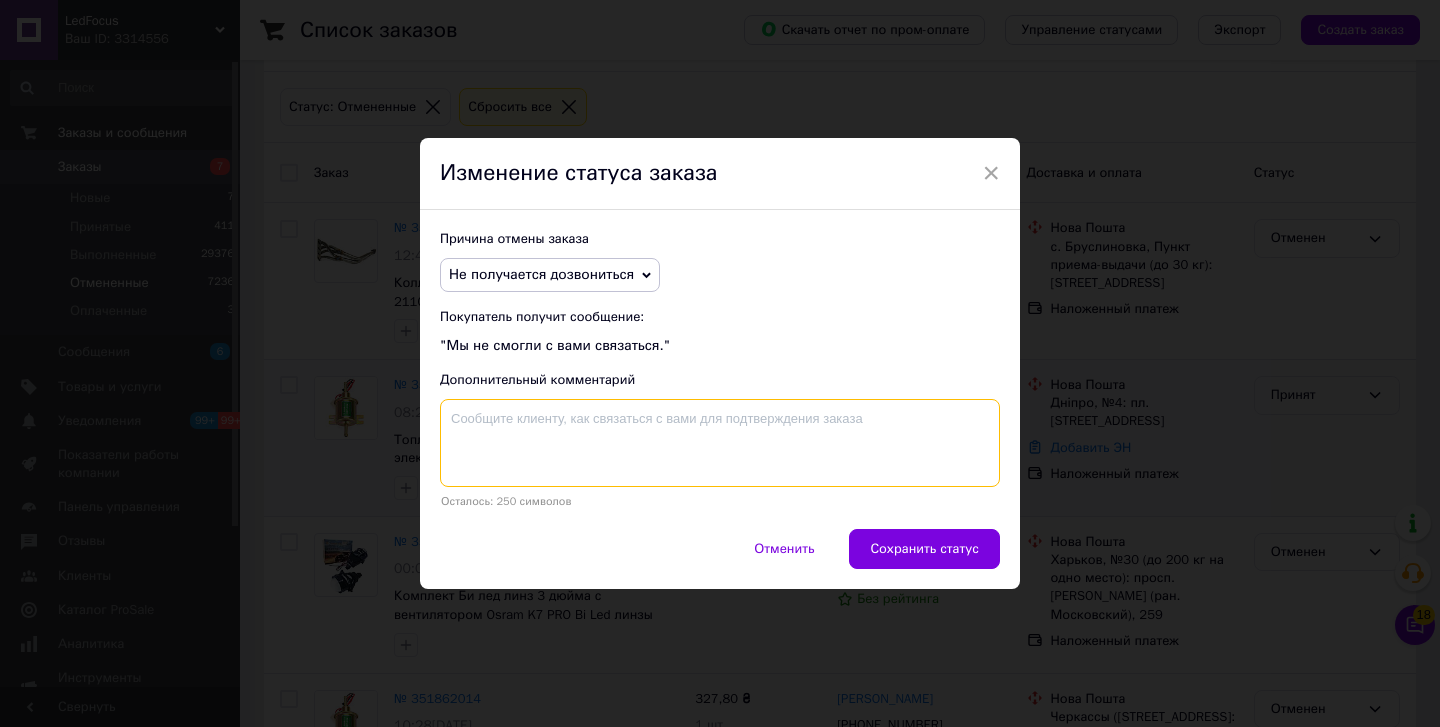 click at bounding box center [720, 443] 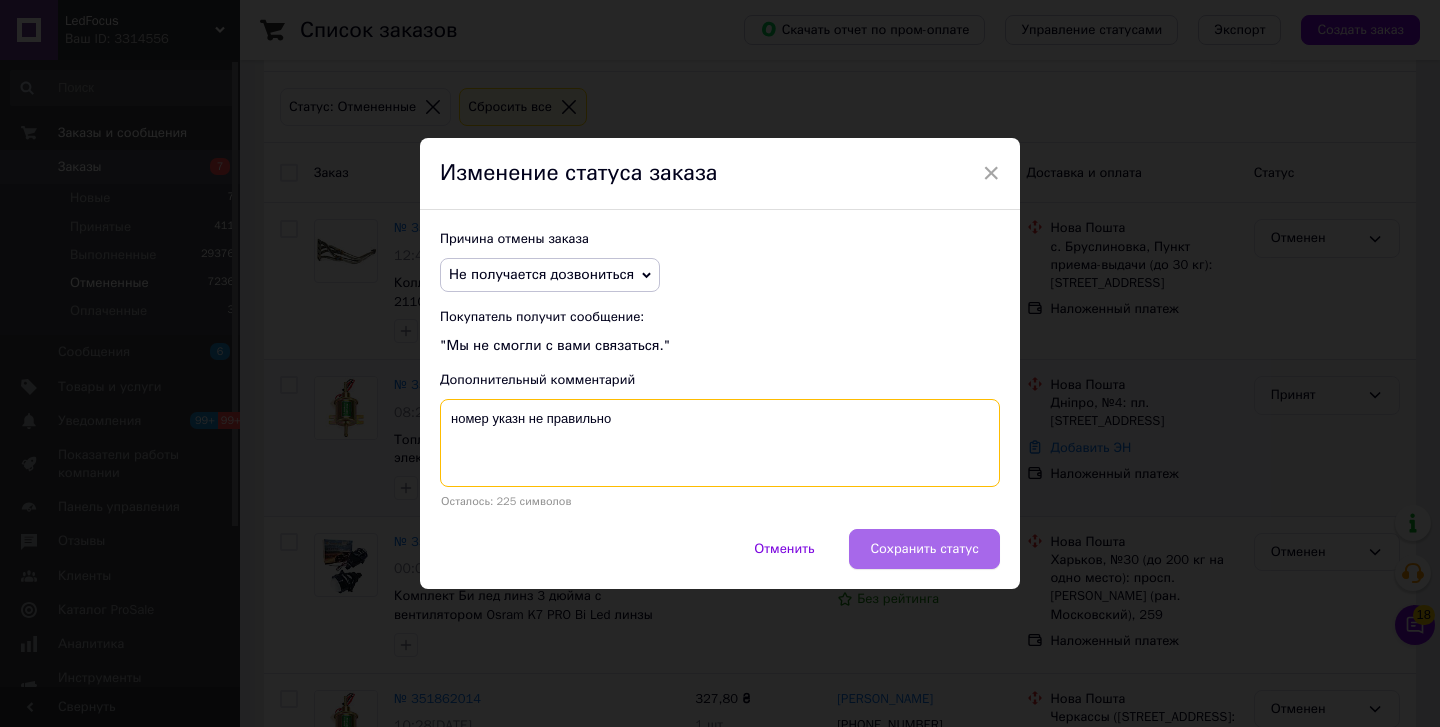 type on "номер указн не правильно" 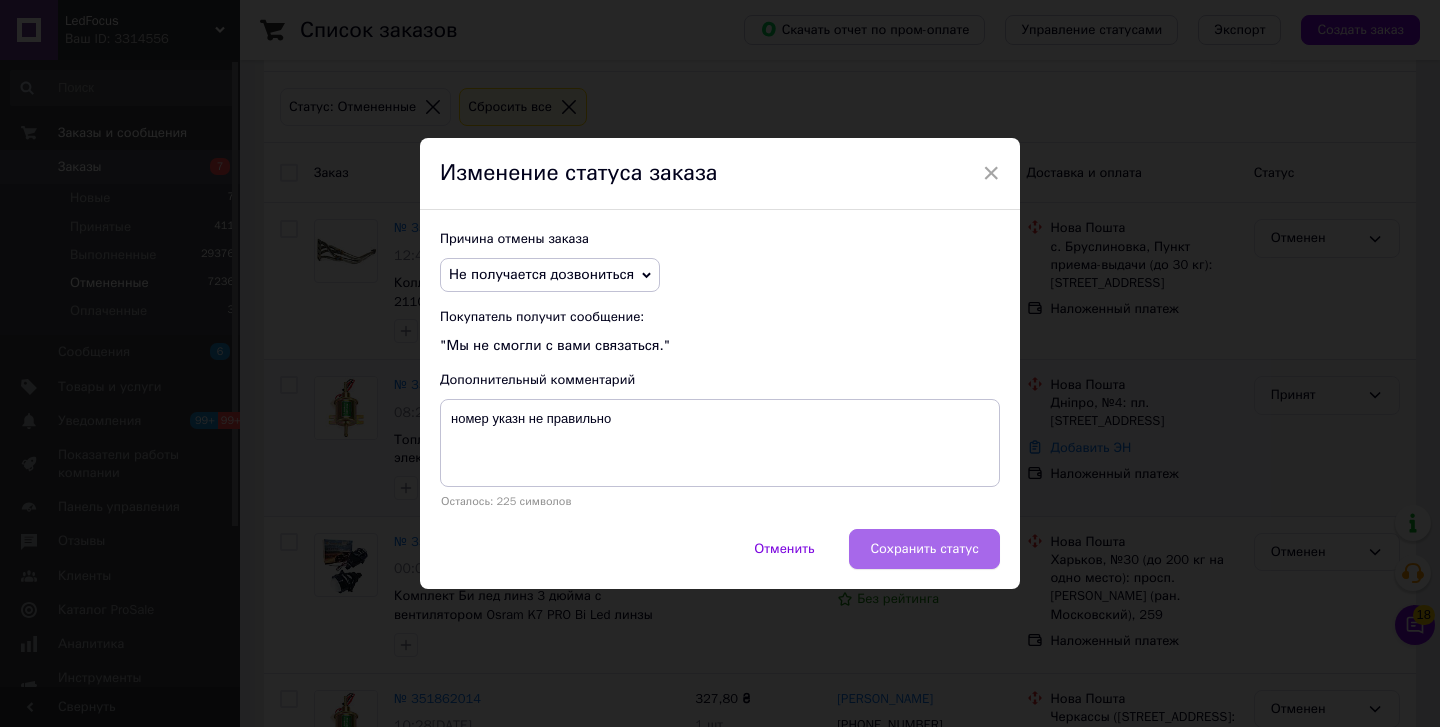 click on "Сохранить статус" at bounding box center (924, 549) 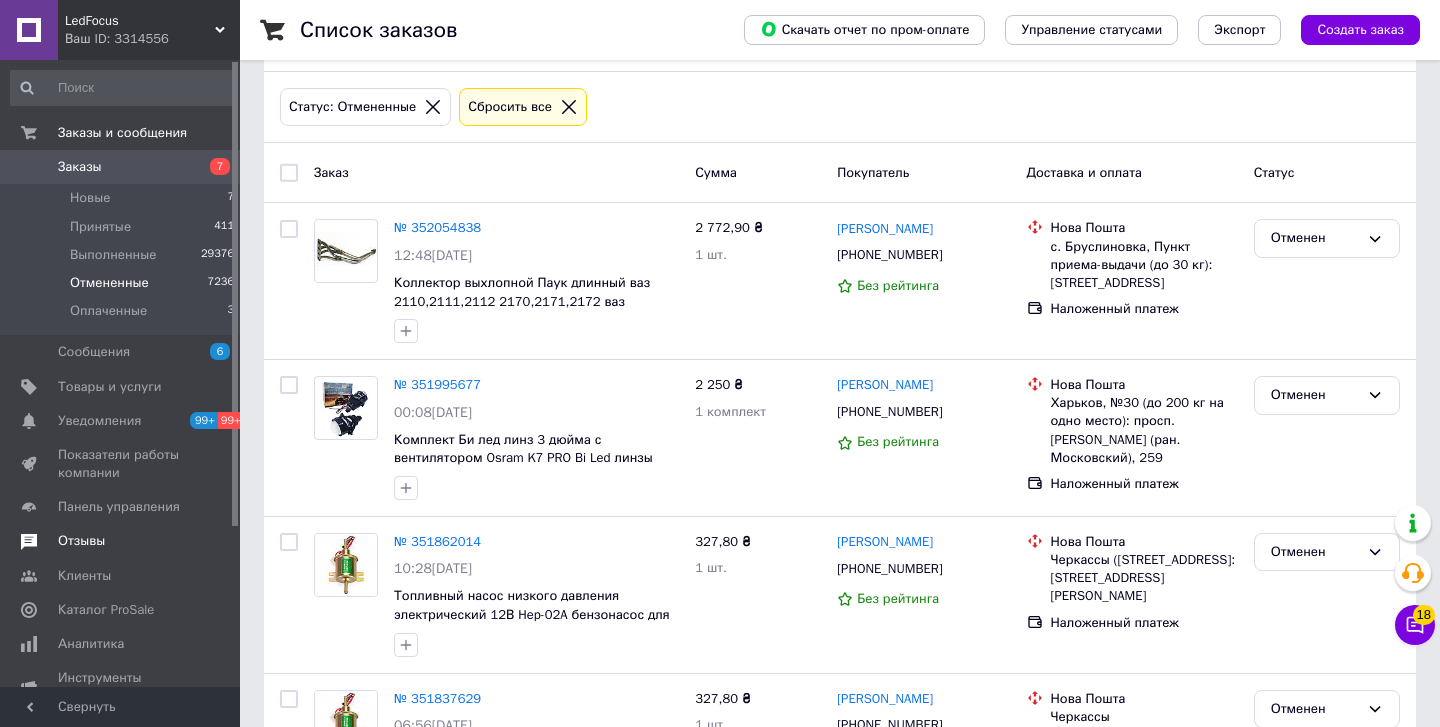 click on "Отзывы" at bounding box center (123, 541) 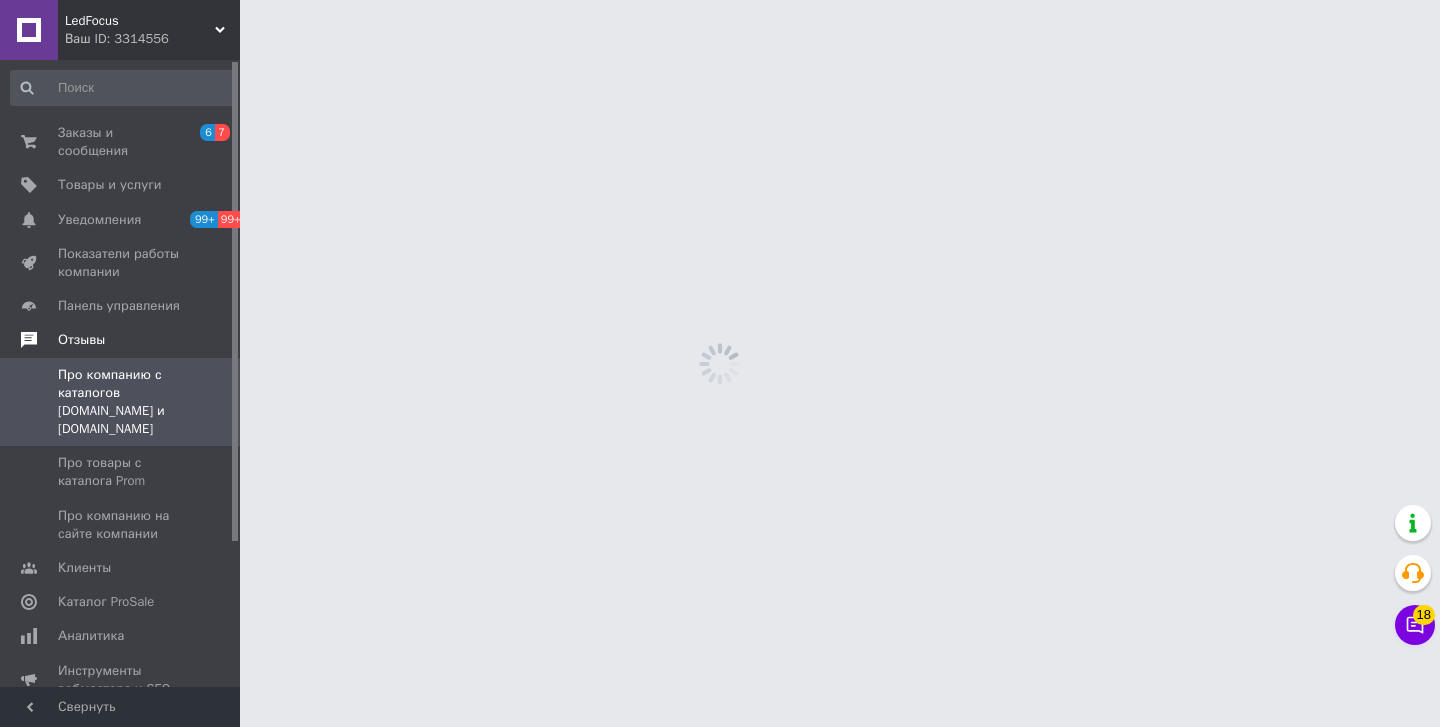 scroll, scrollTop: 0, scrollLeft: 0, axis: both 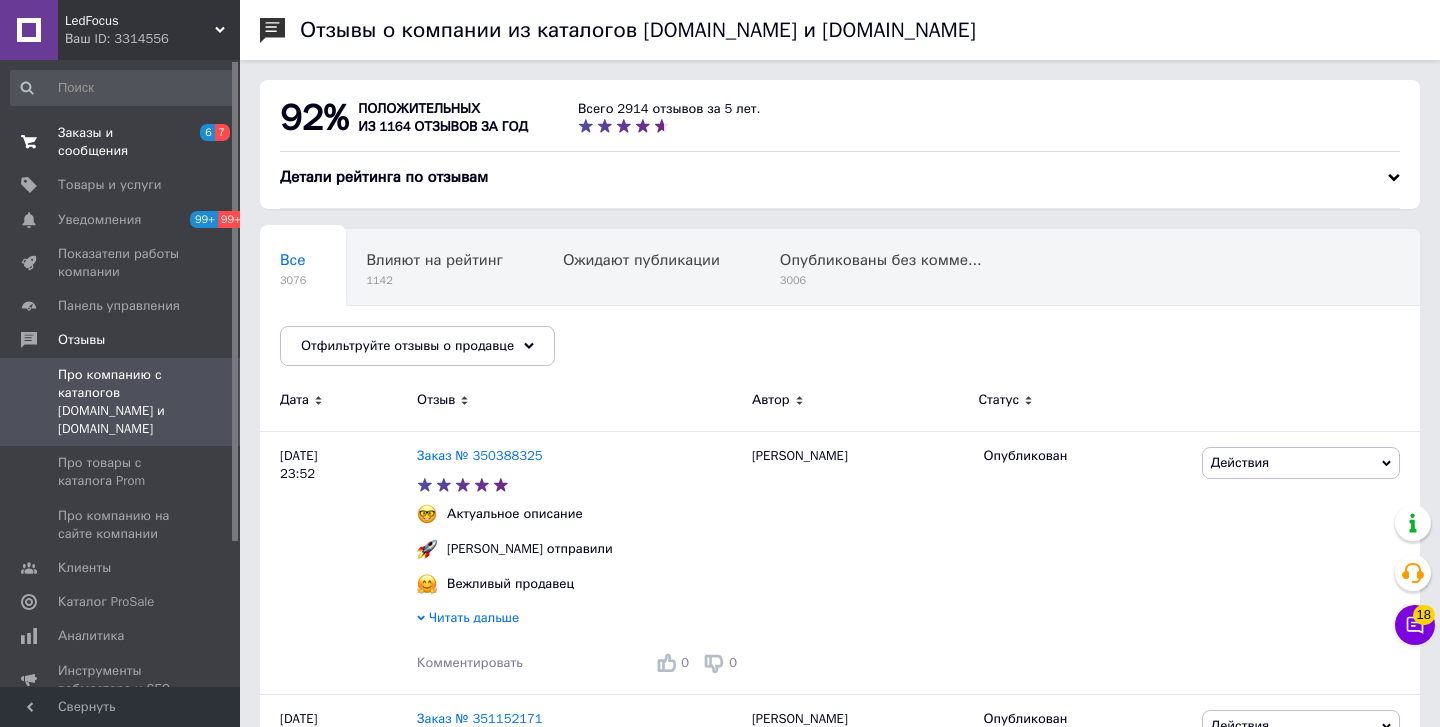 click on "Заказы и сообщения 6 7" at bounding box center (123, 142) 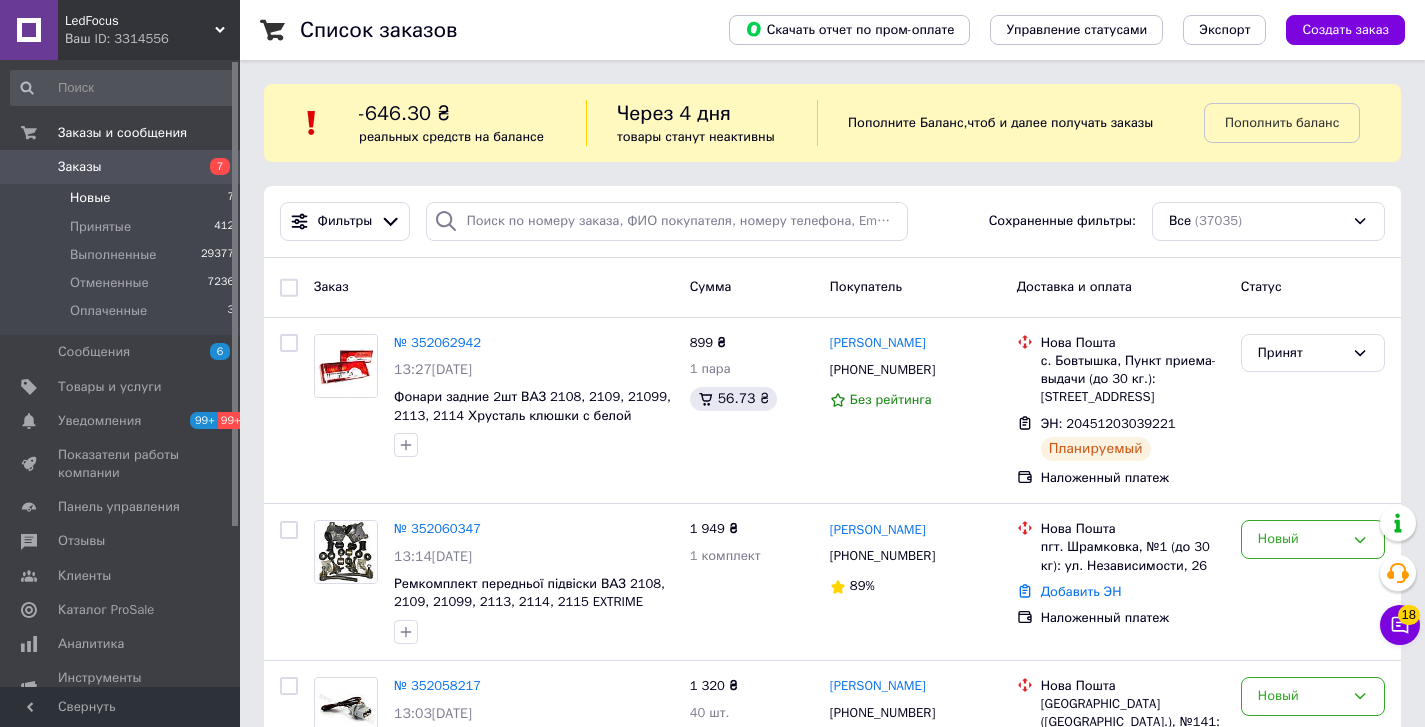 click on "Новые 7" at bounding box center (123, 198) 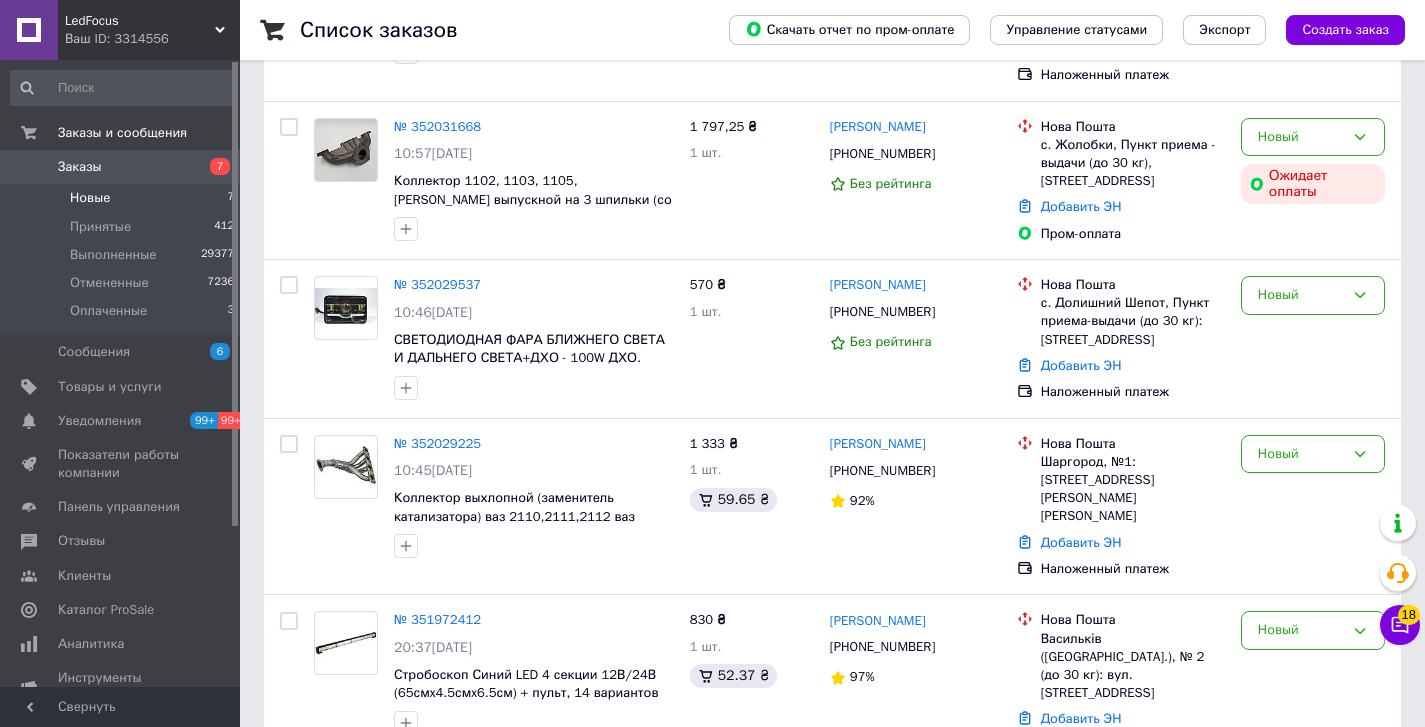 scroll, scrollTop: 808, scrollLeft: 0, axis: vertical 